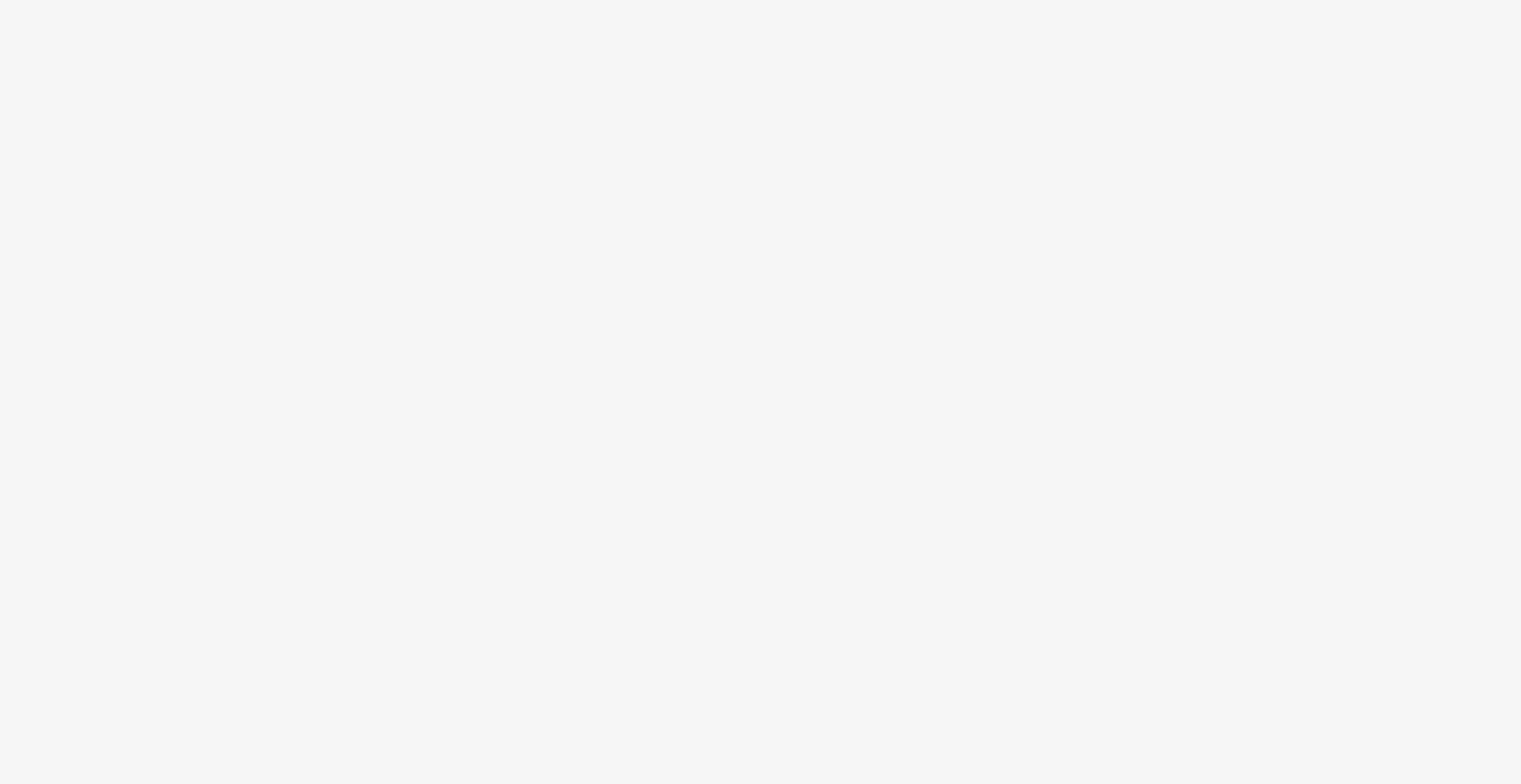 scroll, scrollTop: 0, scrollLeft: 0, axis: both 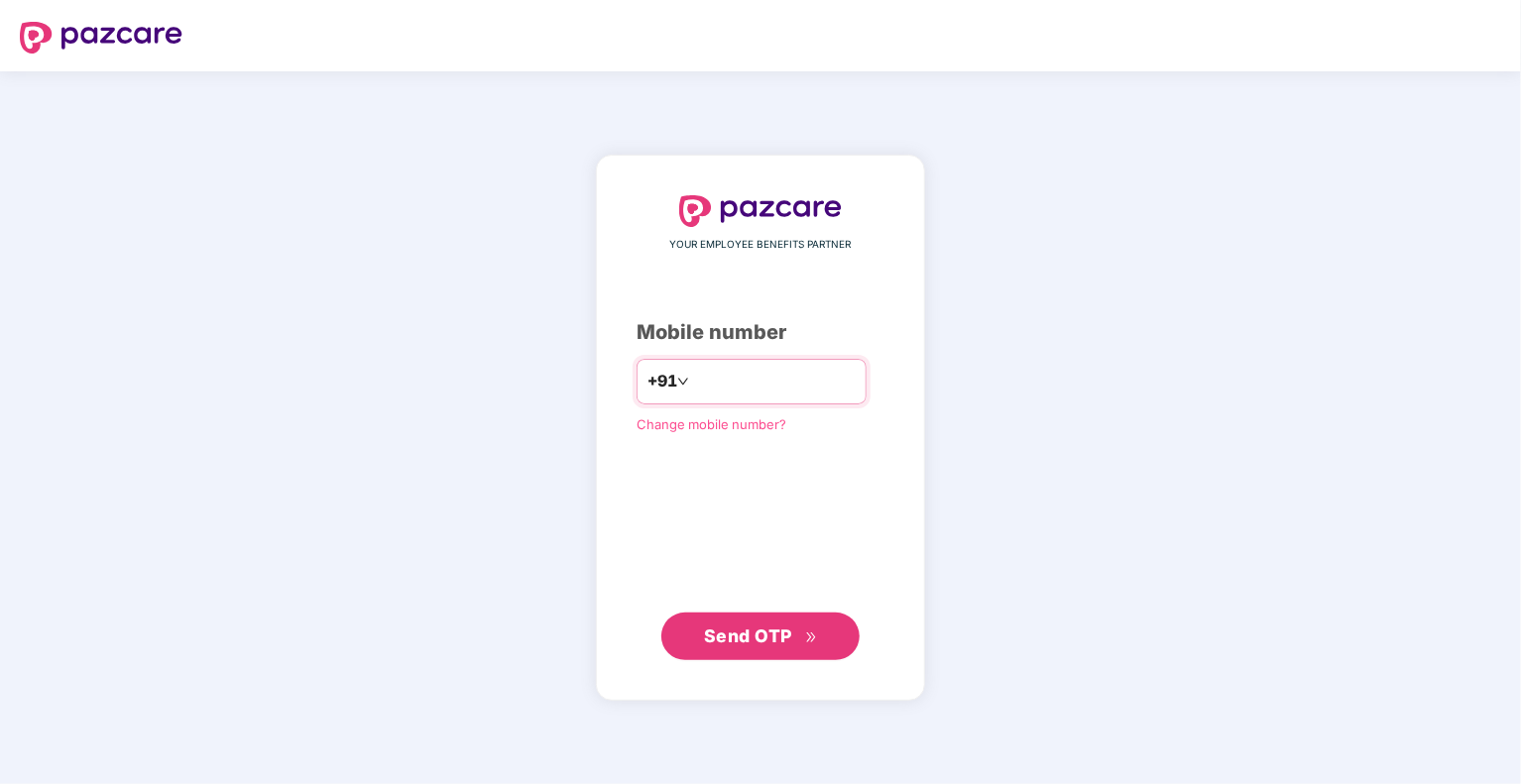click at bounding box center (774, 382) 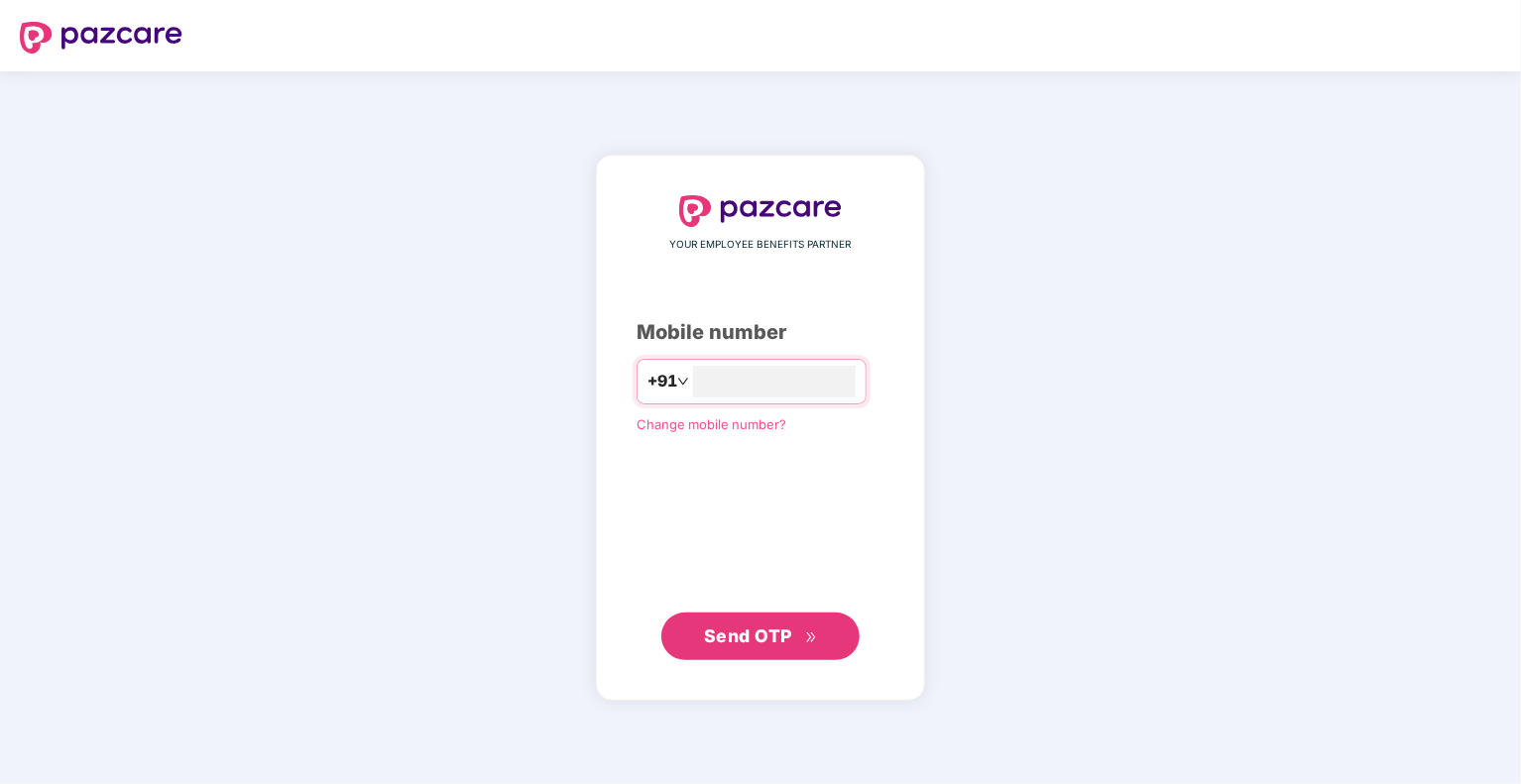 type on "**********" 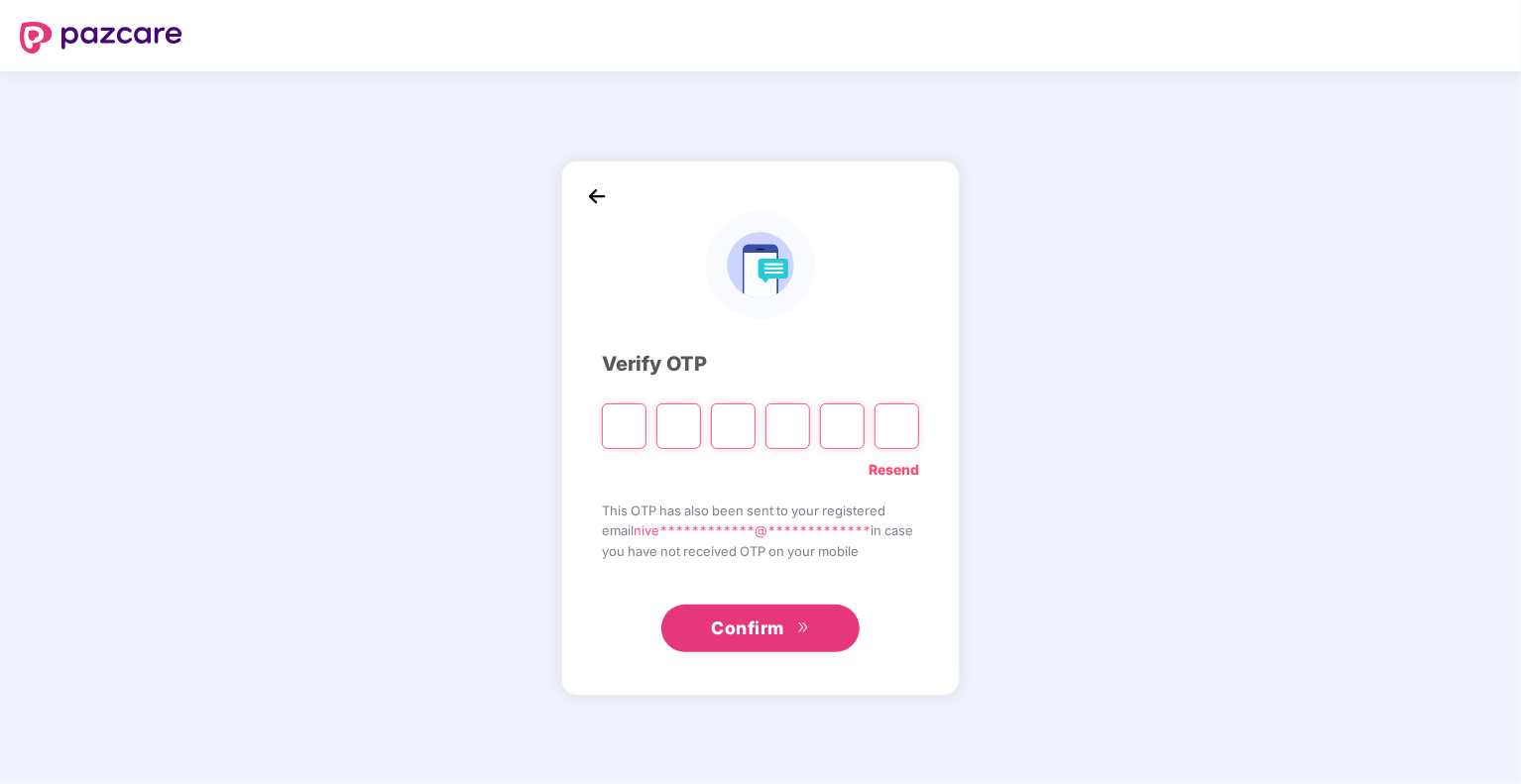 click at bounding box center [624, 426] 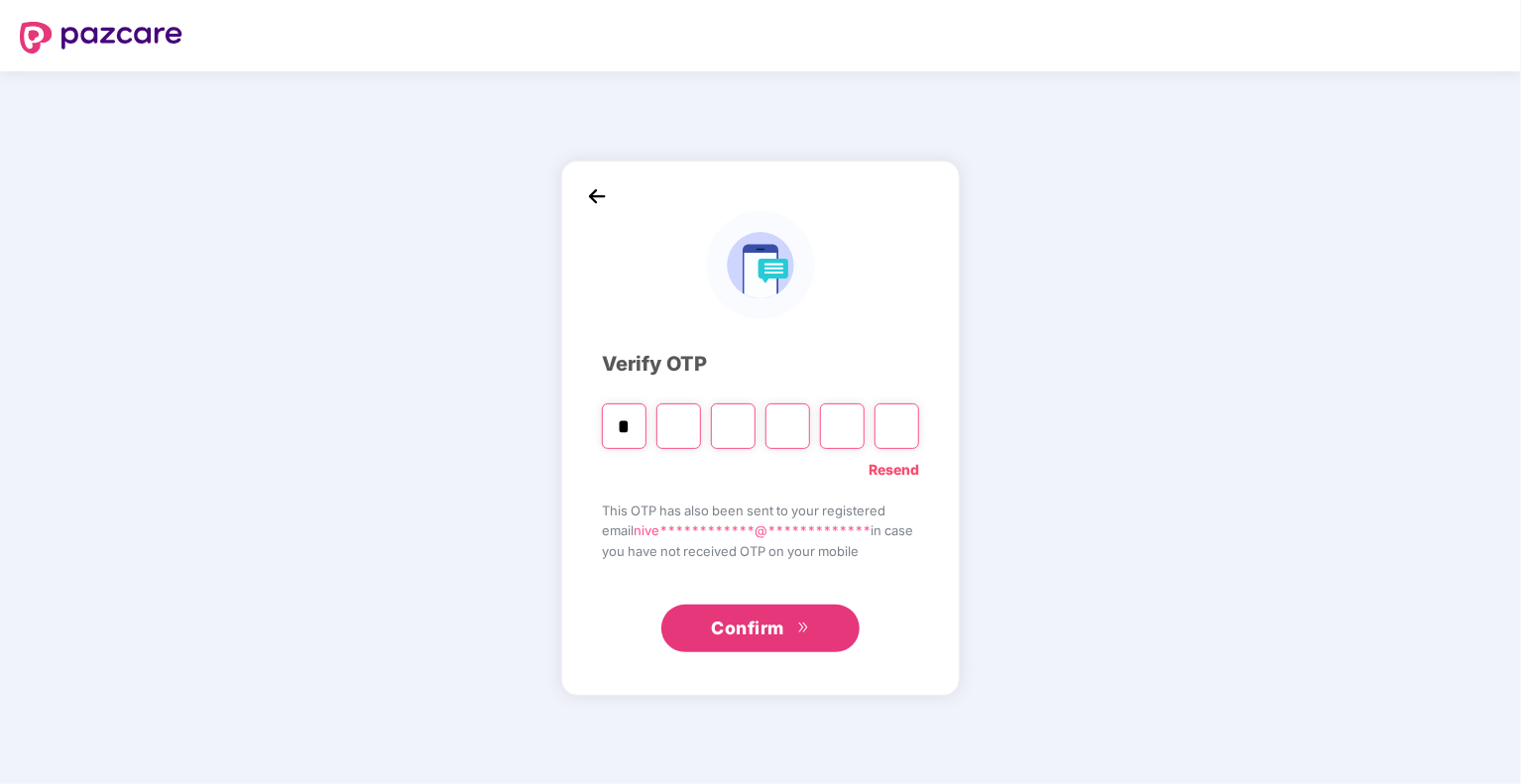 type on "*" 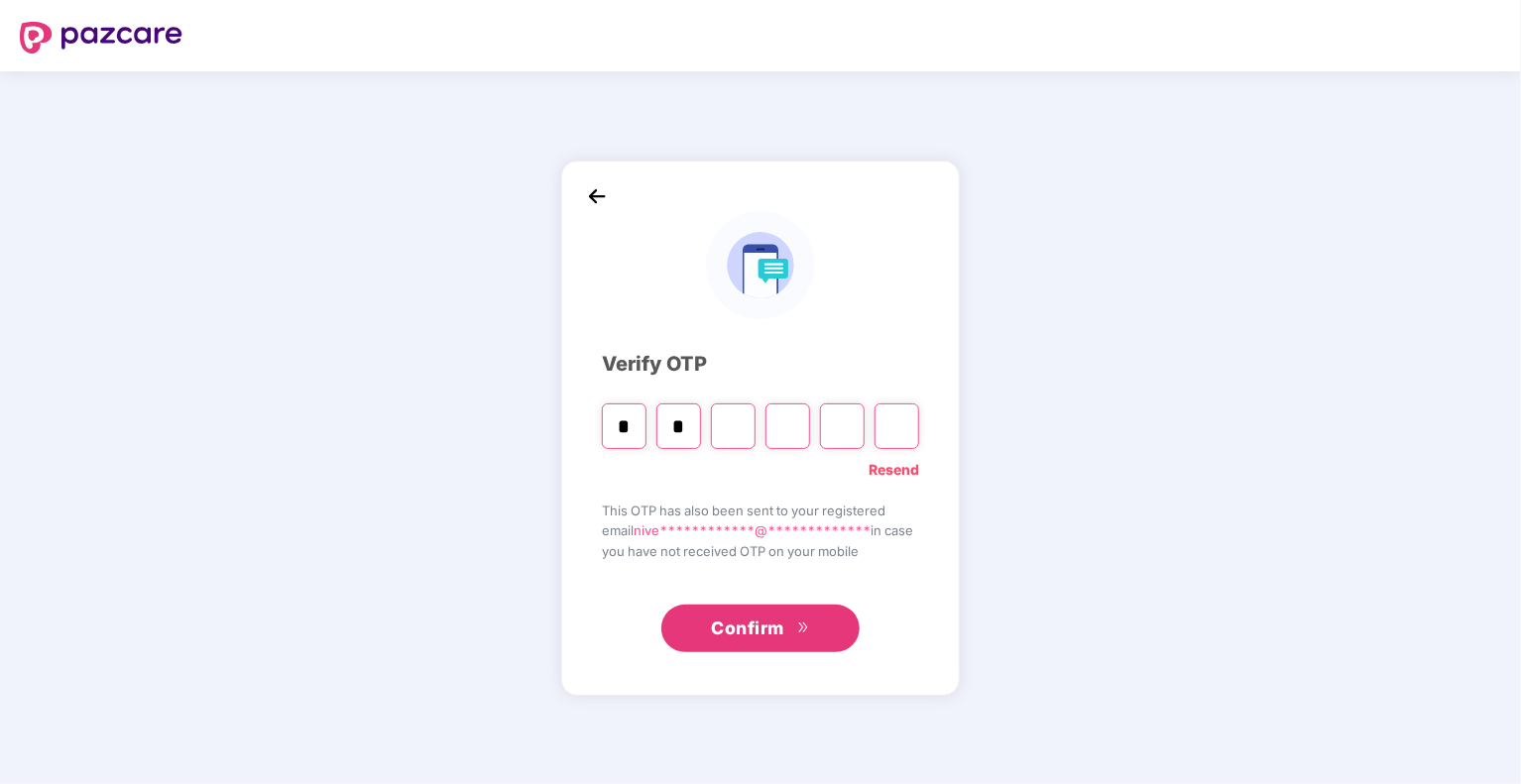 type on "*" 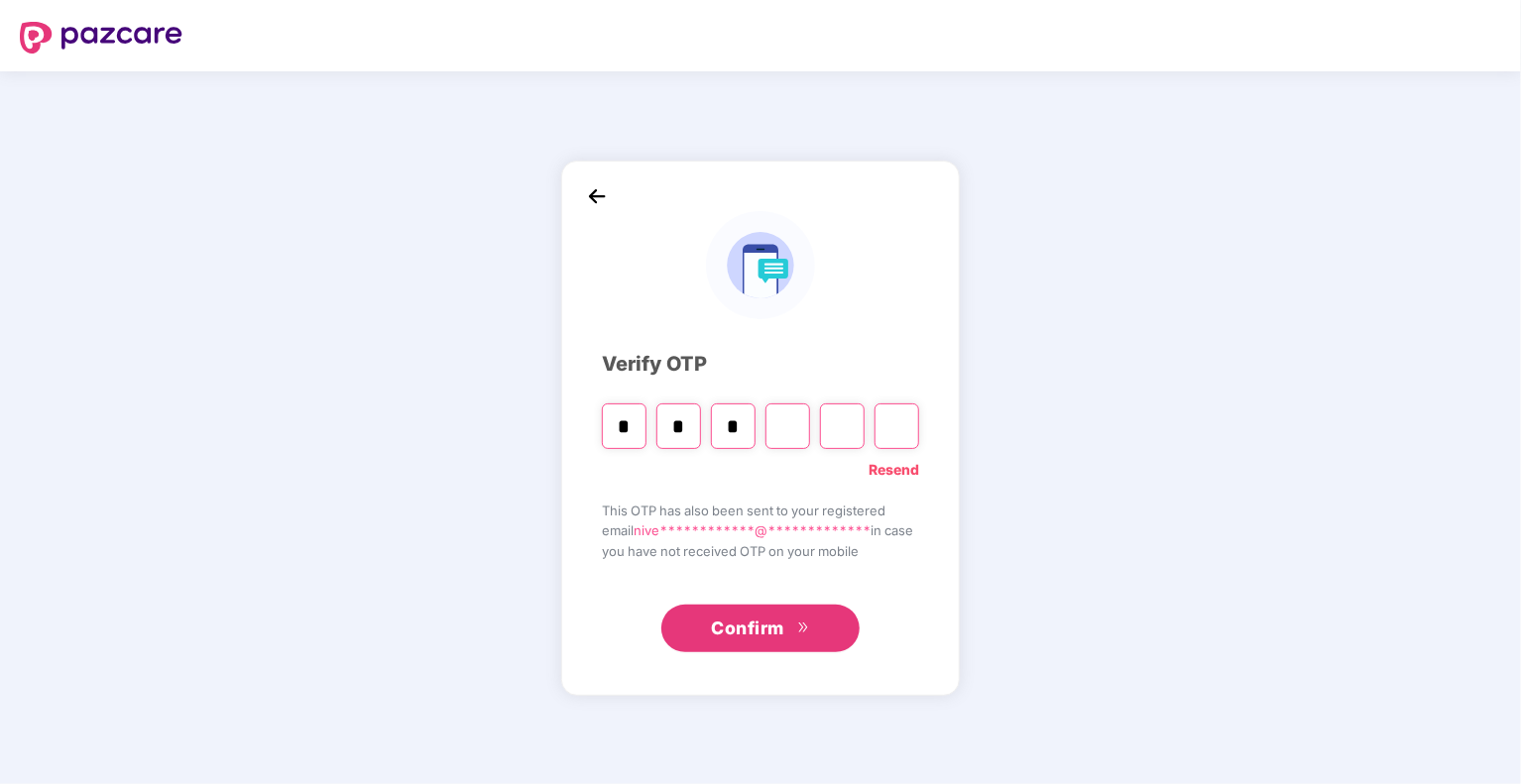 type on "*" 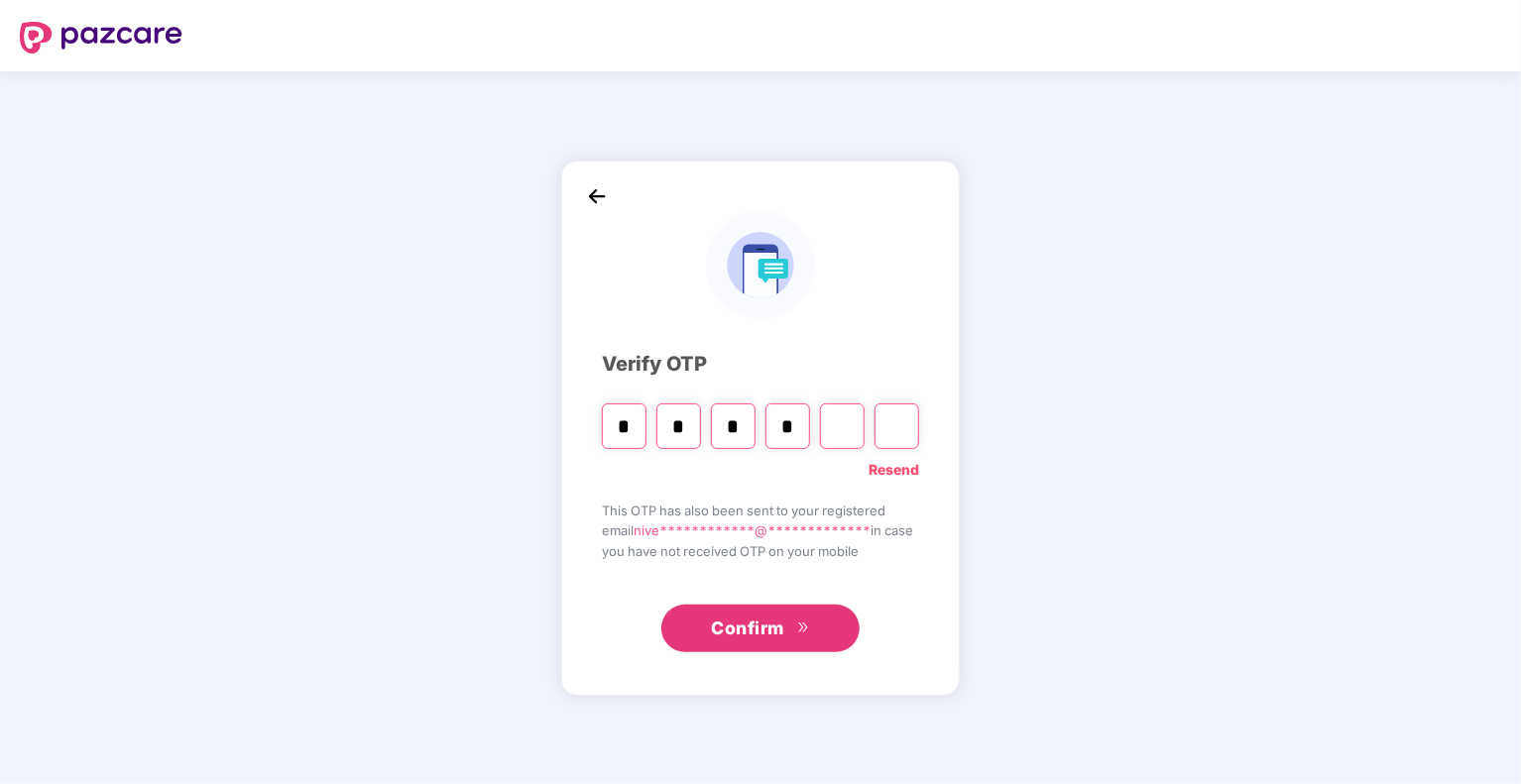 type on "*" 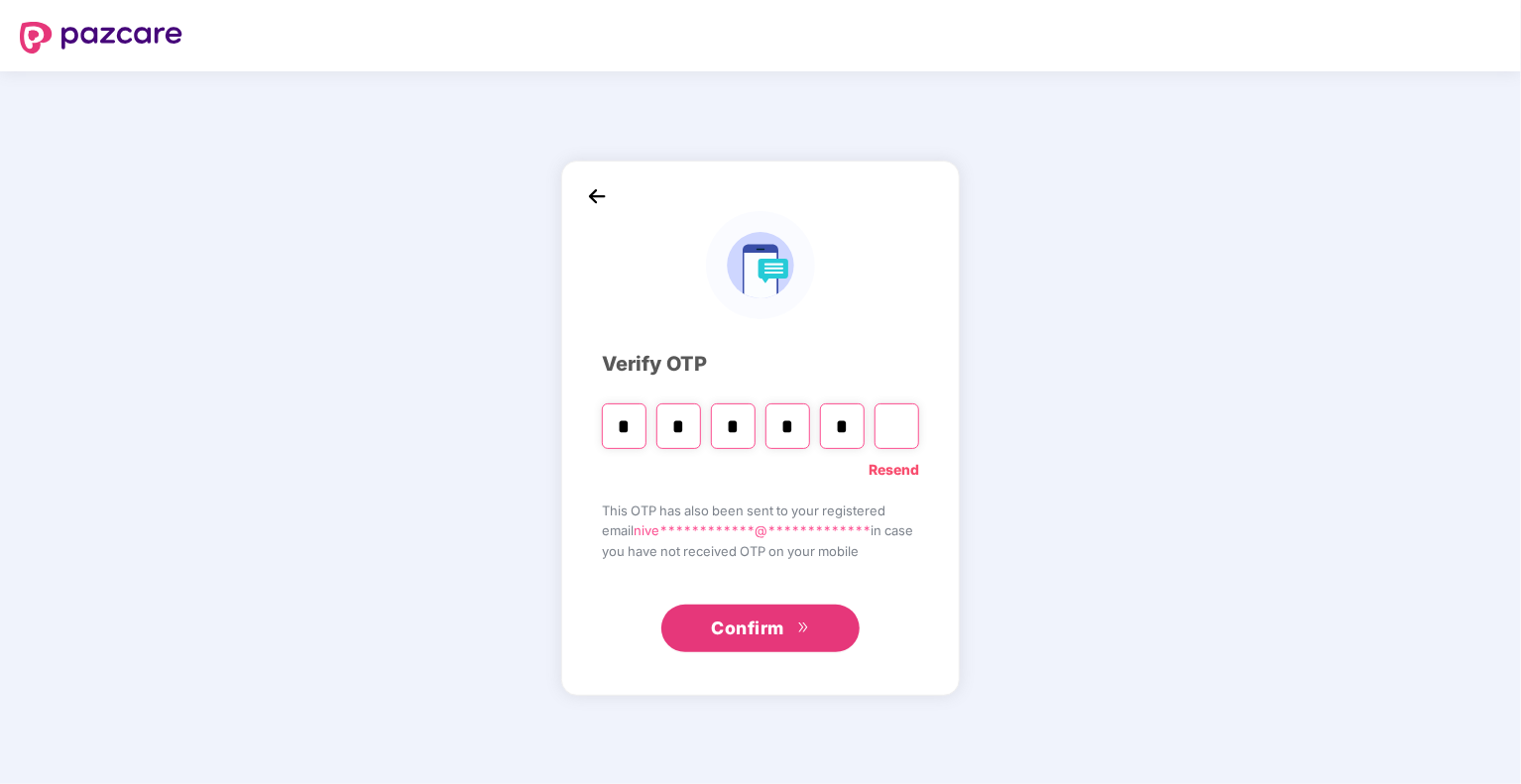 type on "*" 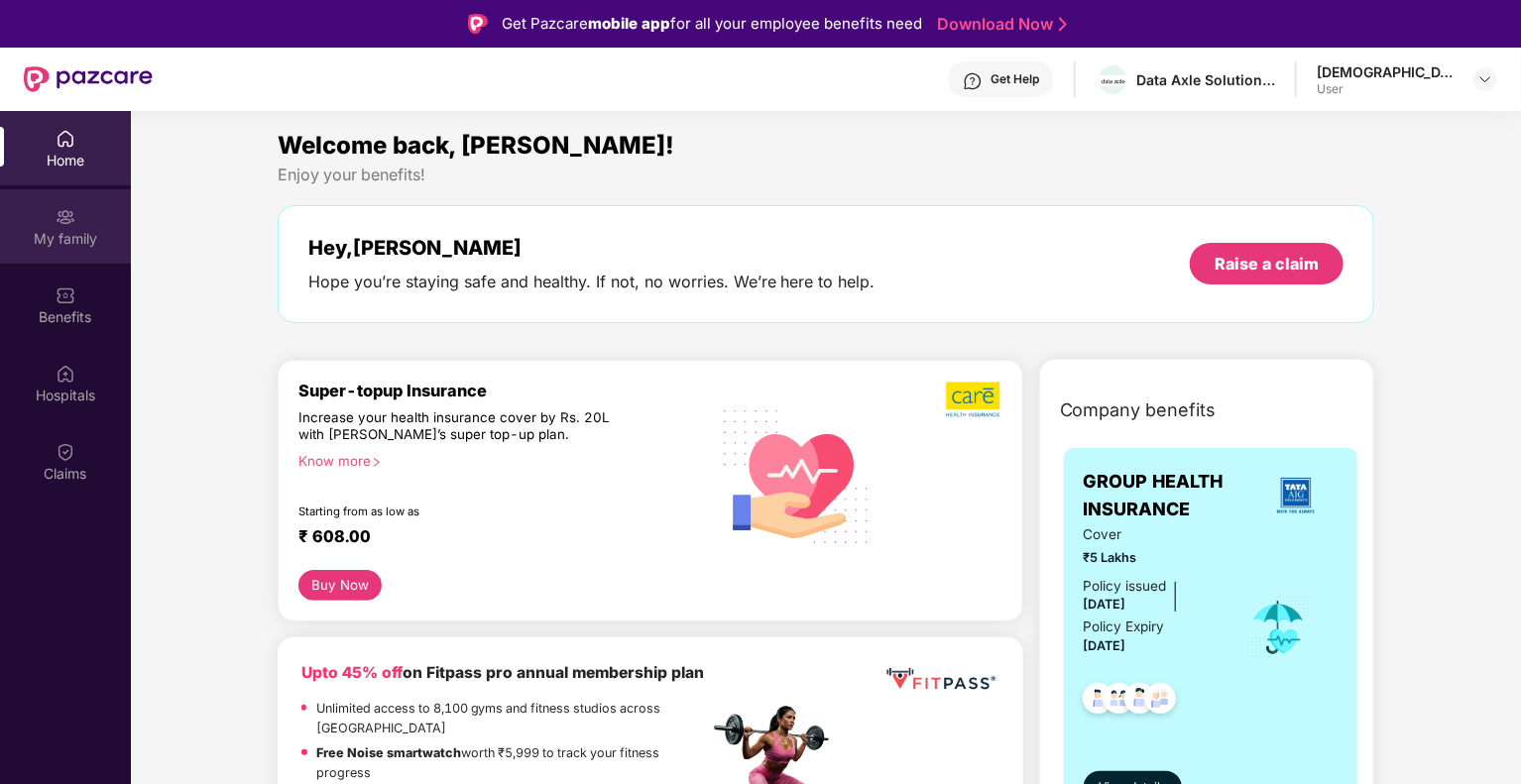 click at bounding box center (65, 217) 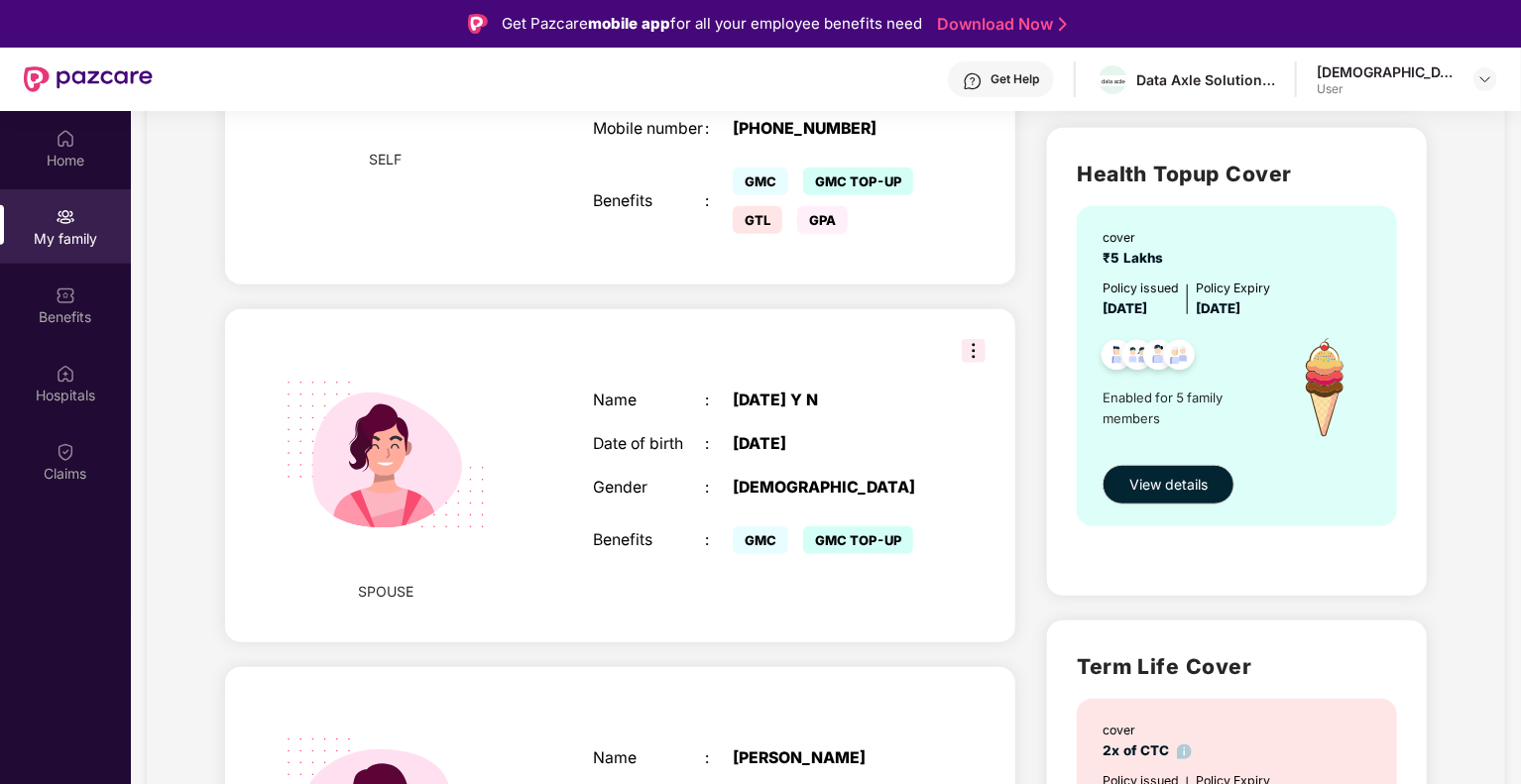 scroll, scrollTop: 620, scrollLeft: 0, axis: vertical 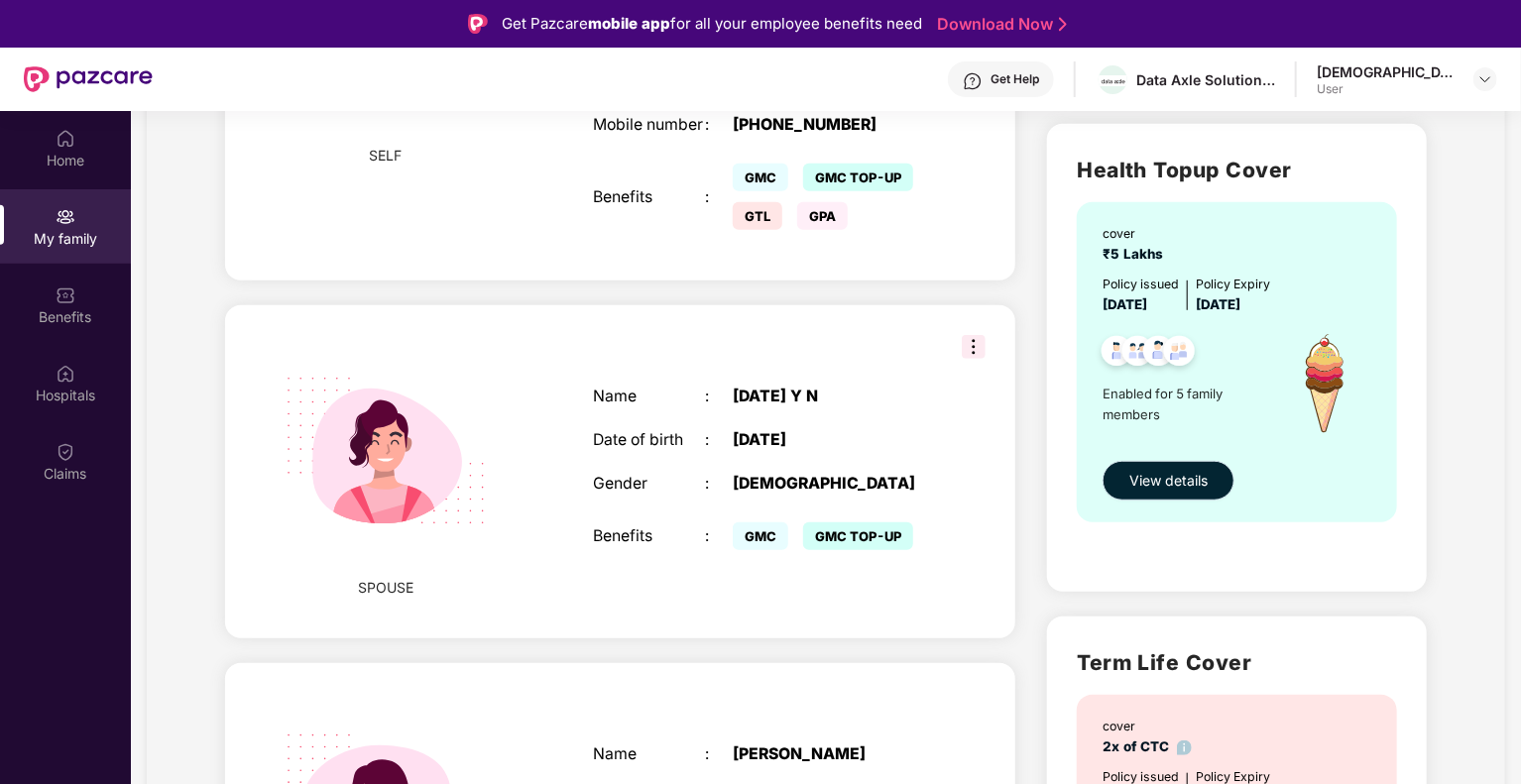 click on "View details" at bounding box center (1168, 481) 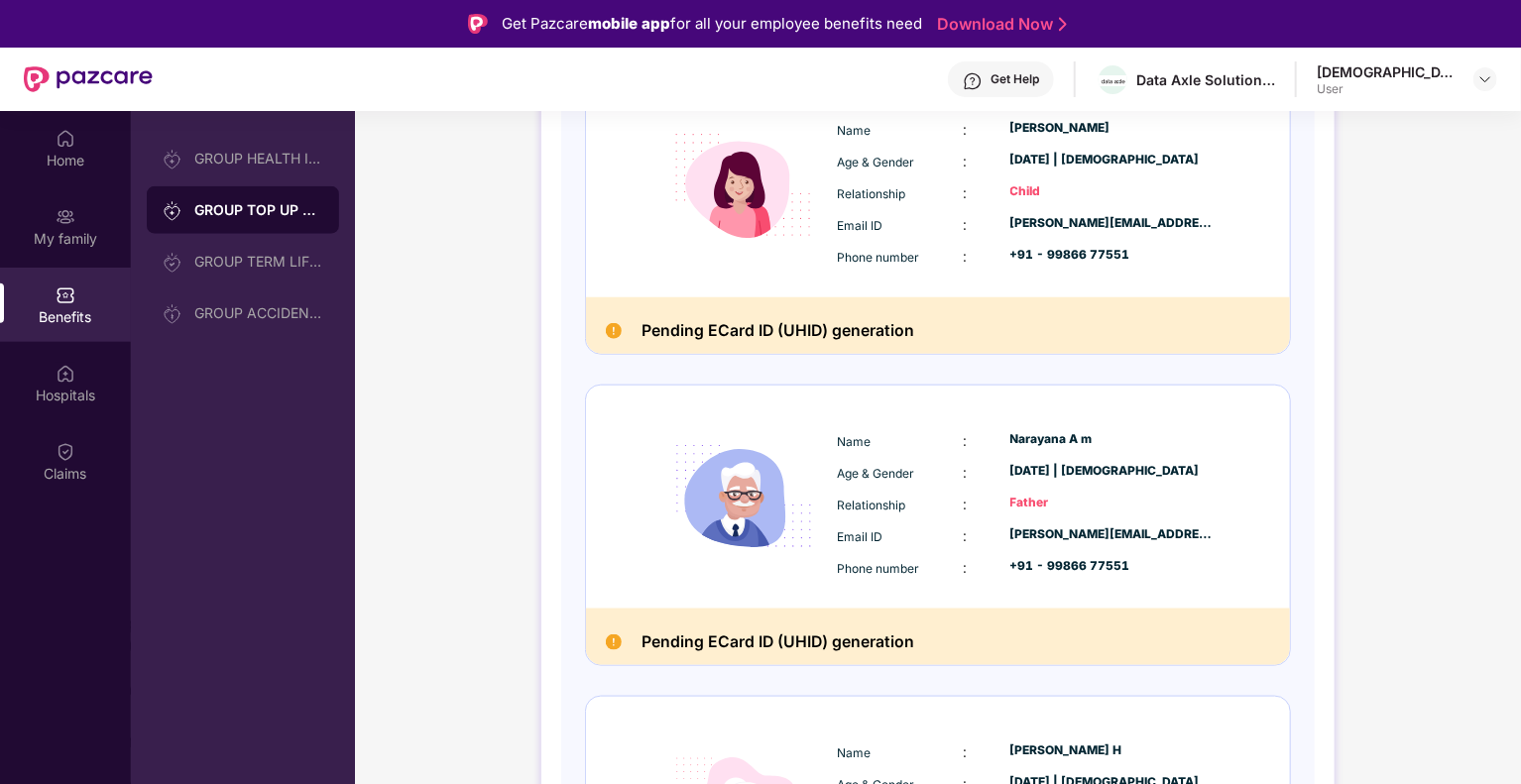scroll, scrollTop: 1172, scrollLeft: 0, axis: vertical 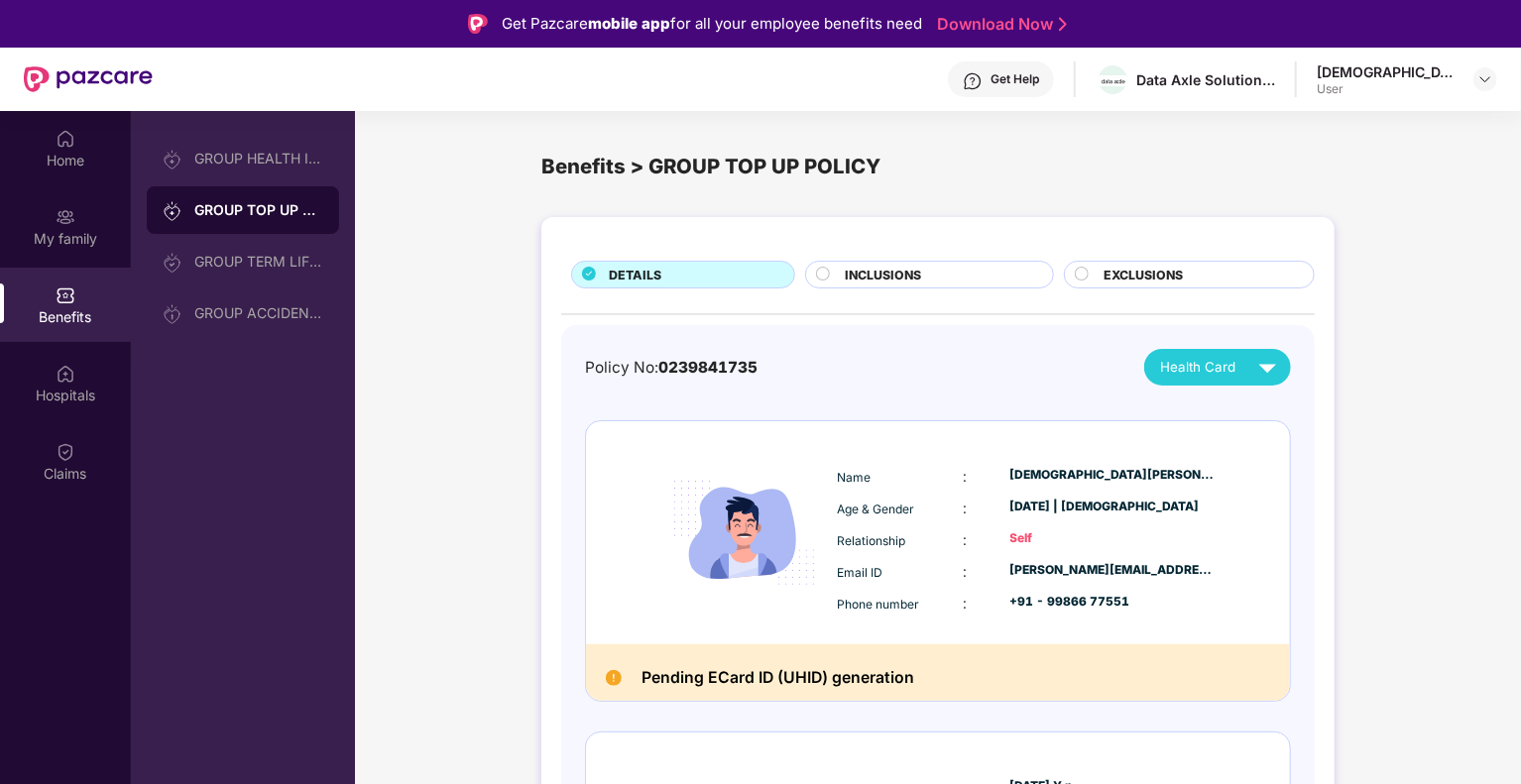 click on "INCLUSIONS" at bounding box center [882, 275] 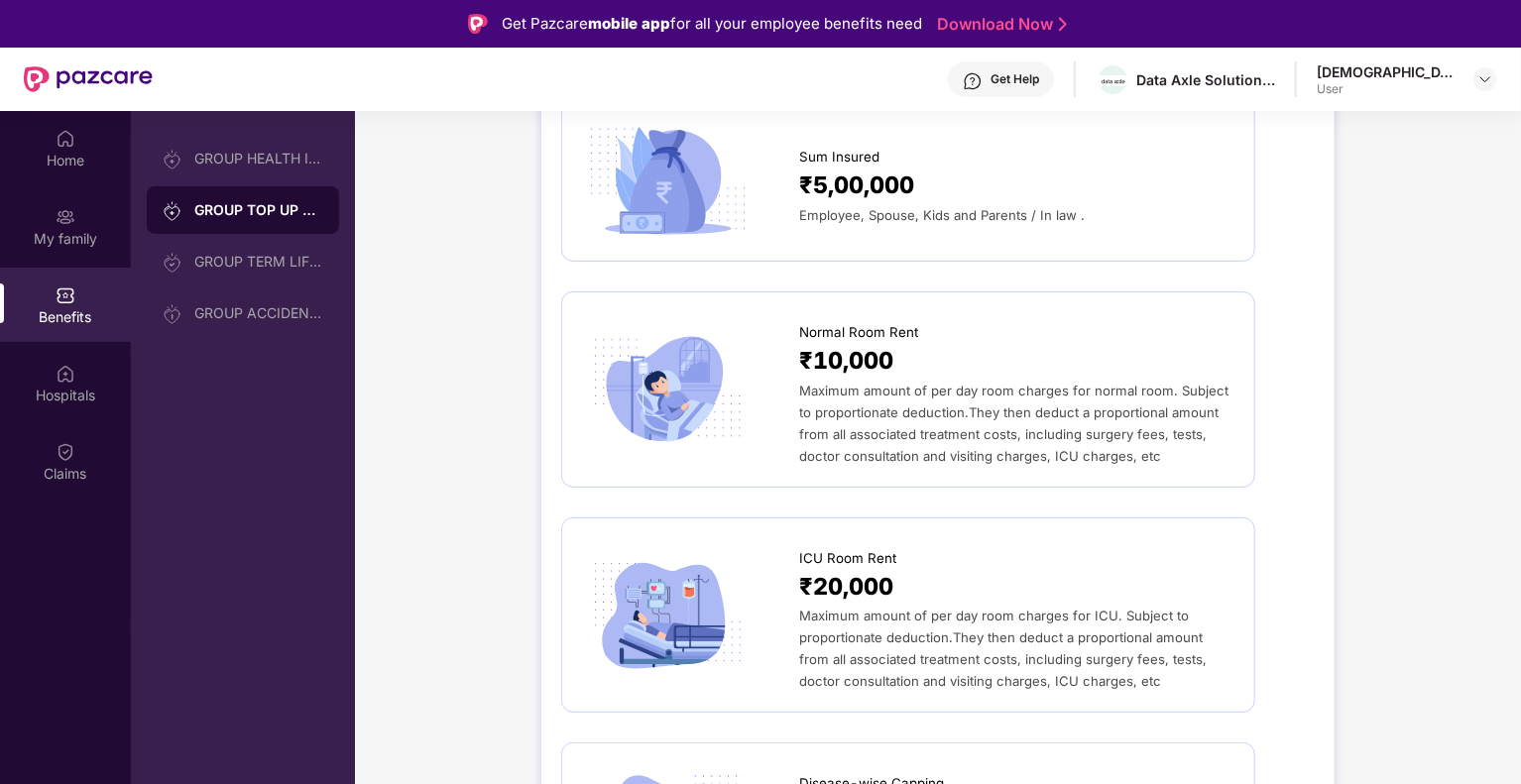 scroll, scrollTop: 288, scrollLeft: 0, axis: vertical 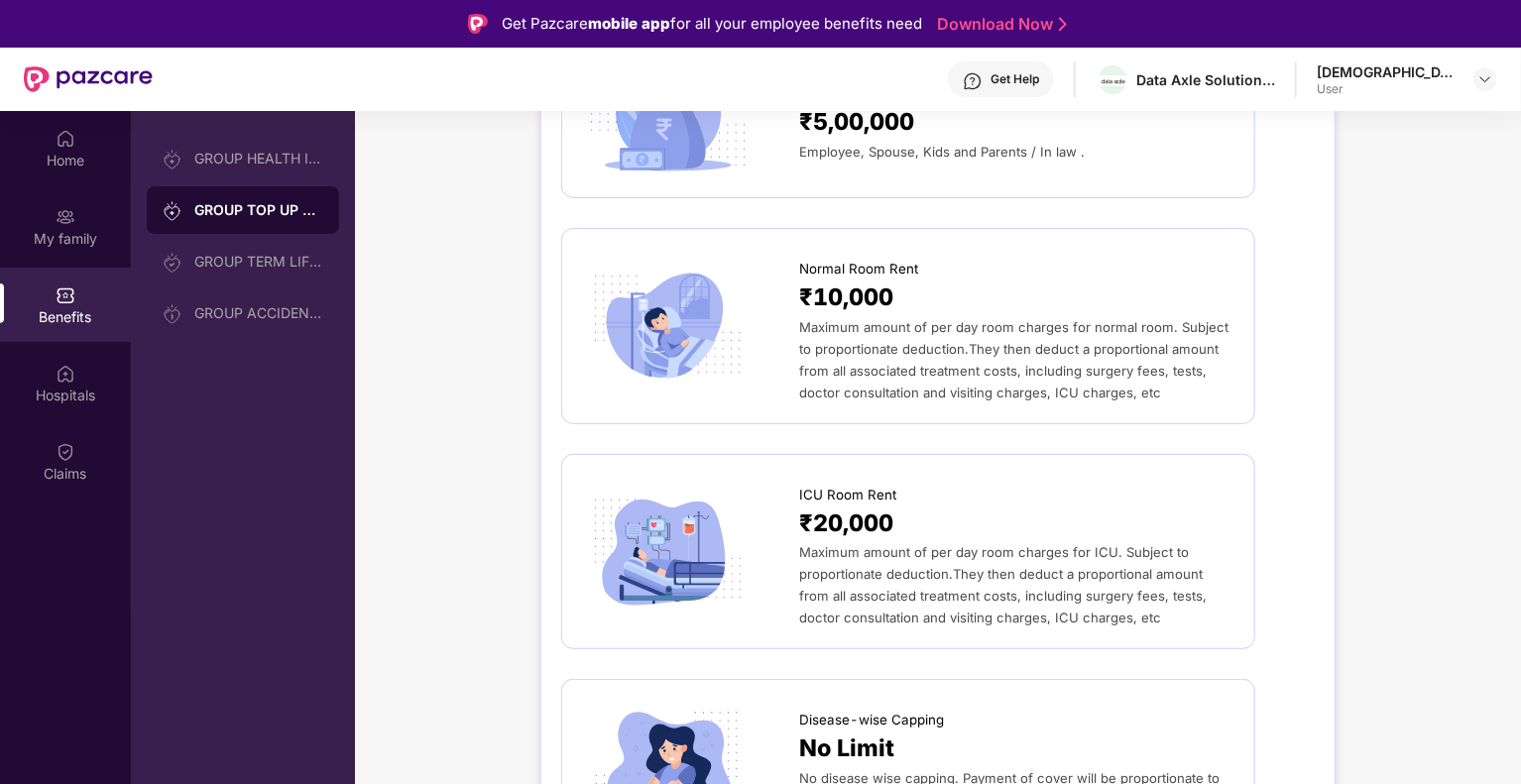 click on "Sum Insured ₹5,00,000 Employee, Spouse, Kids and Parents / In law .
Normal Room Rent ₹10,000 Maximum amount of per day room charges for normal room. Subject to proportionate deduction.They then deduct a proportional amount from all associated treatment costs, including surgery fees, tests, doctor consultation and visiting charges, ICU charges, etc ICU Room Rent ₹20,000 Maximum amount of per day room charges for ICU. Subject to proportionate deduction.They then deduct a proportional amount from all associated treatment costs, including surgery fees, tests, doctor consultation and visiting charges, ICU charges, etc Disease-wise Capping No Limit No disease wise capping. Payment of cover will be proportionate to cover on room rent & upto sum insured. Please refer policy terms and condition for complete details. Pre Hospitalization 30 days Medical Expenses : incurred during a period as specified in the Policy Certificate falling immediately prior to the date of the Insured Member's admission to the Hospital" at bounding box center [938, 935] 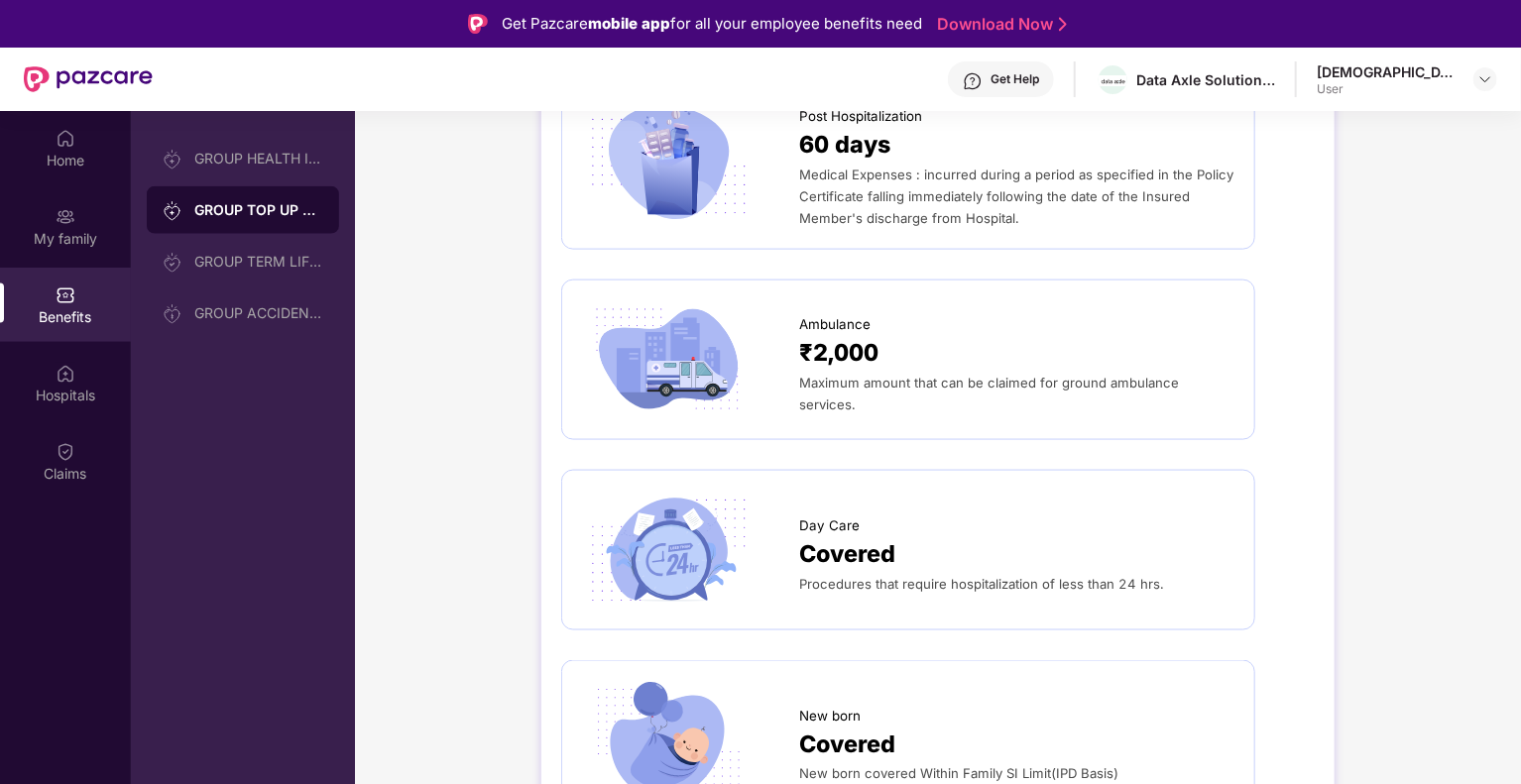 scroll, scrollTop: 1305, scrollLeft: 0, axis: vertical 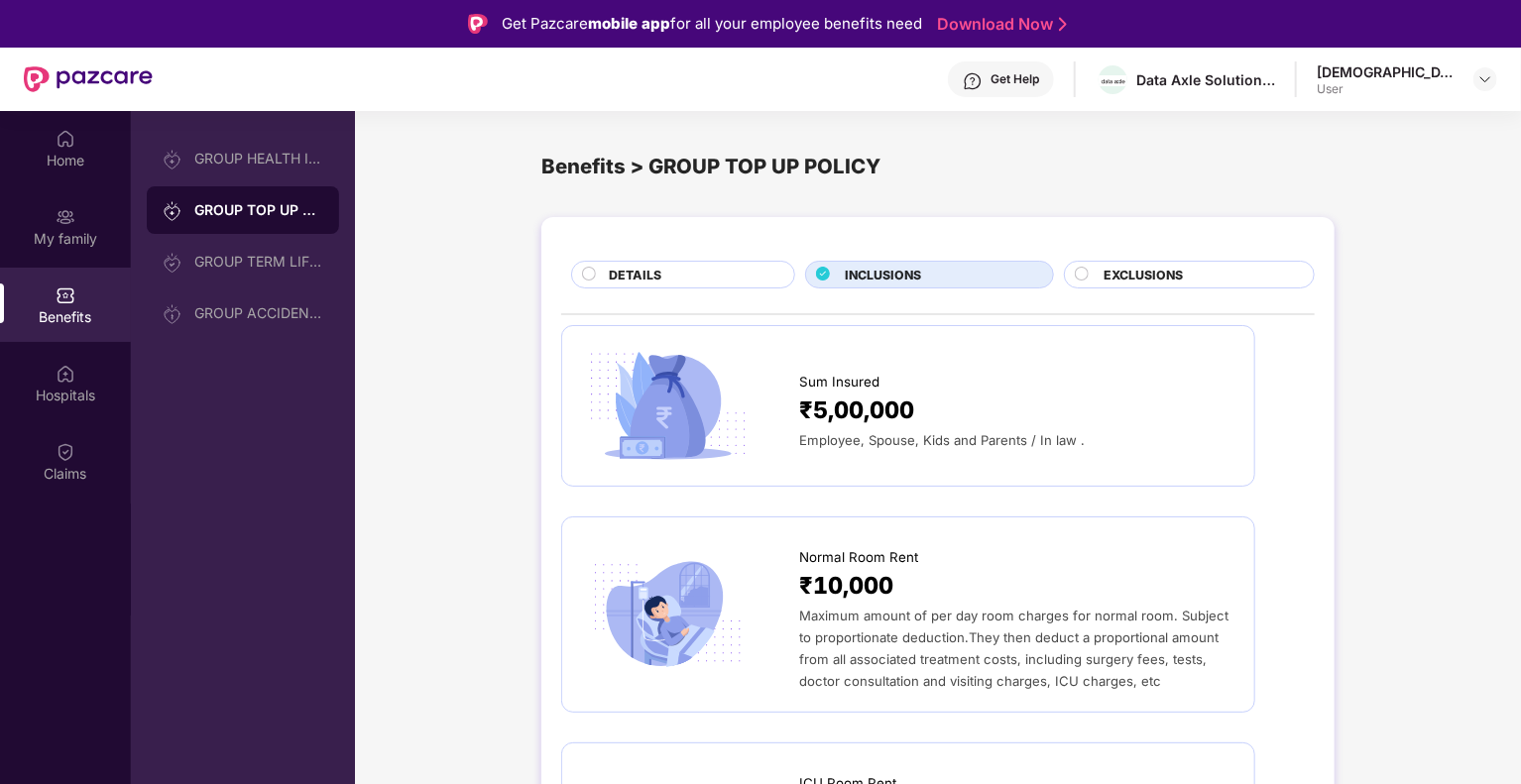 click on "EXCLUSIONS" at bounding box center [1189, 275] 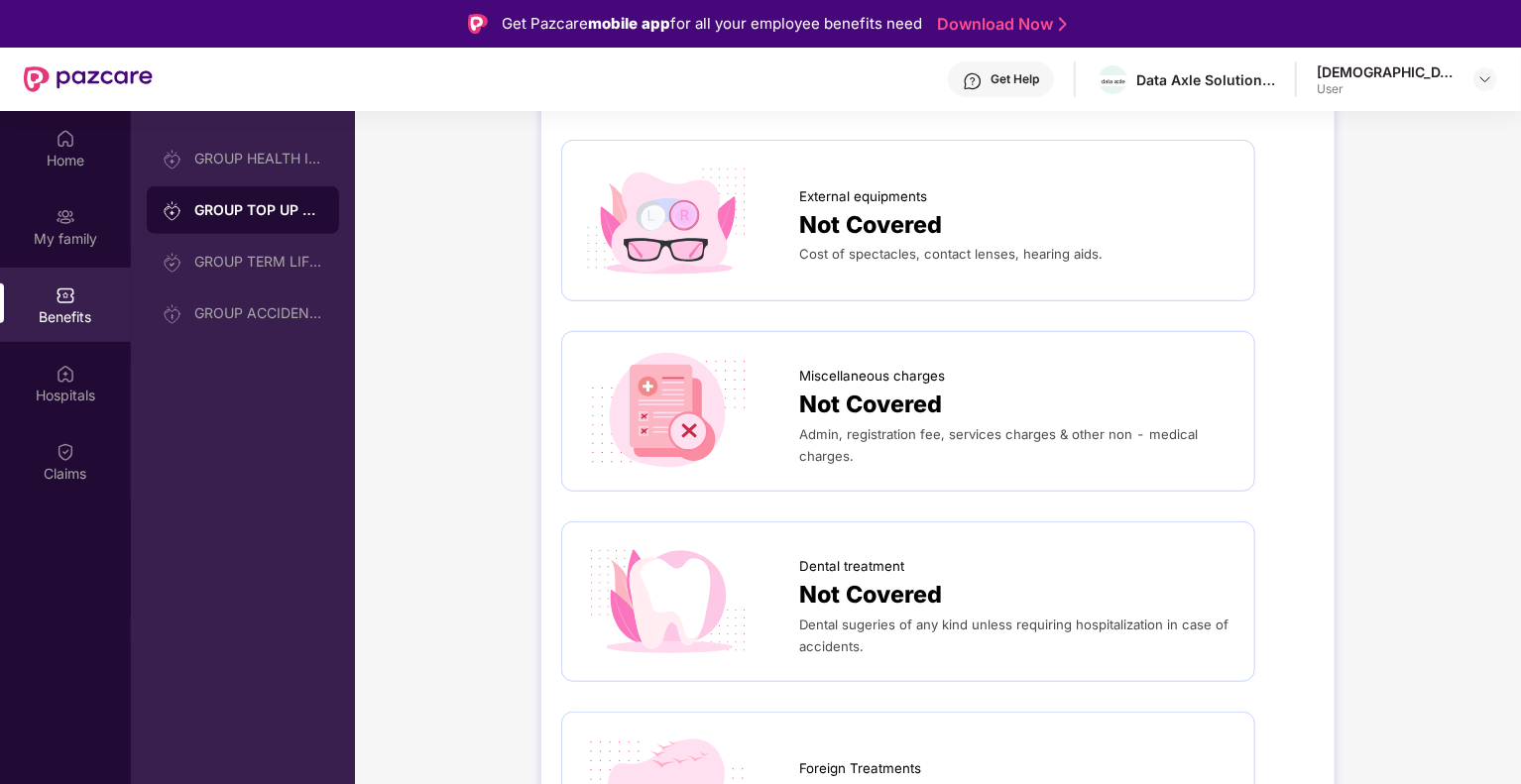scroll, scrollTop: 567, scrollLeft: 0, axis: vertical 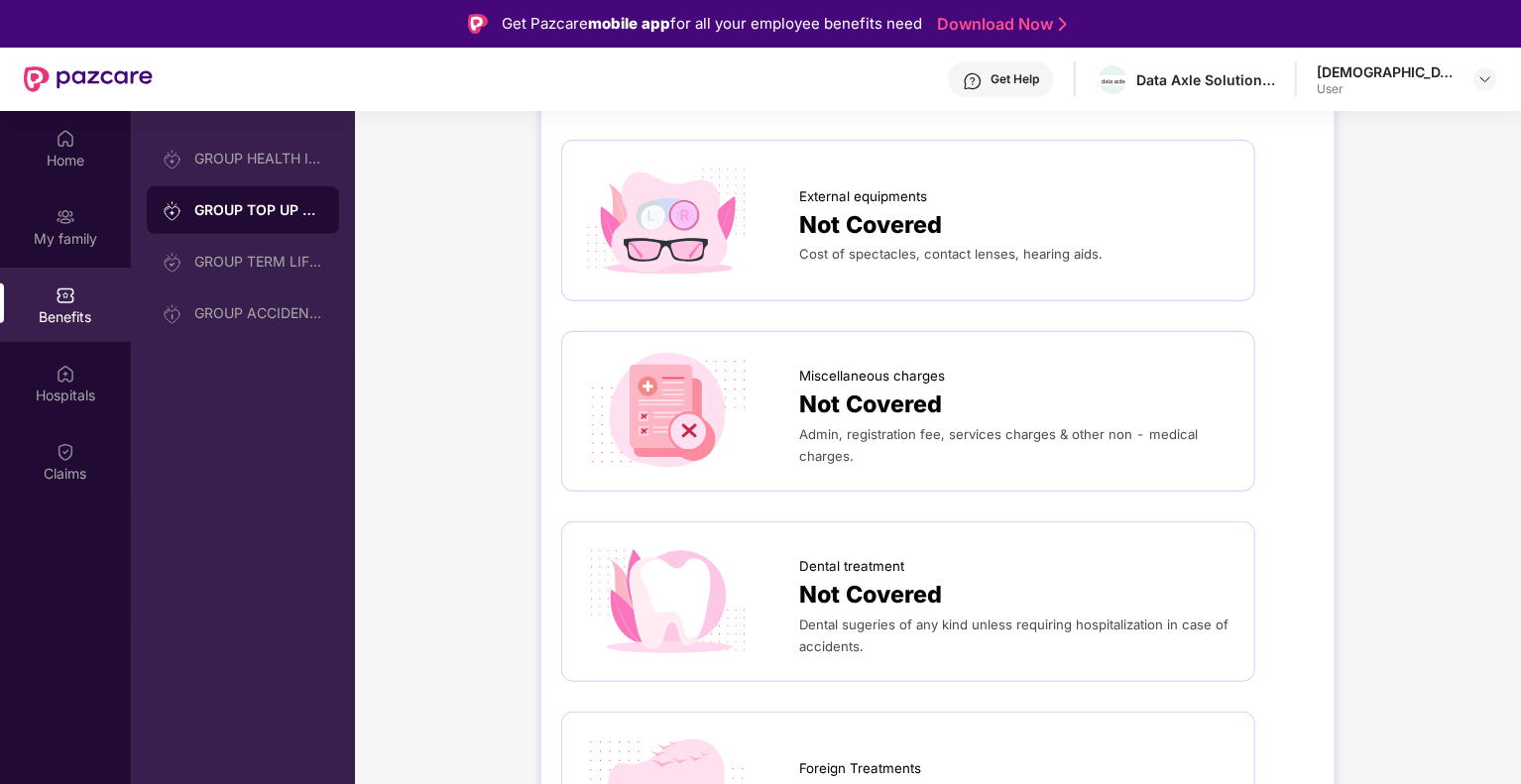 click on "Admin, registration fee, services charges & other non - medical charges." at bounding box center [1016, 445] 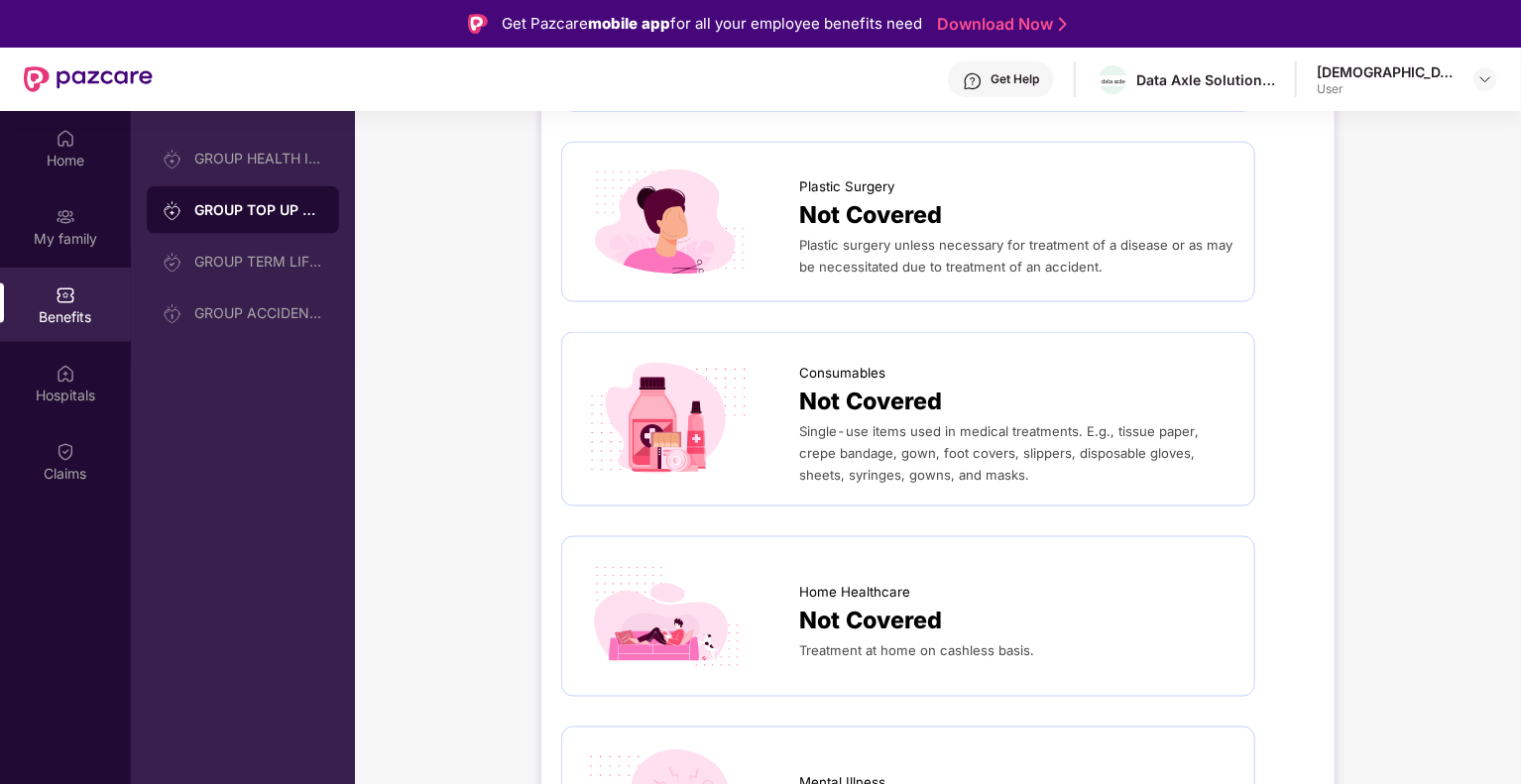 scroll, scrollTop: 1396, scrollLeft: 0, axis: vertical 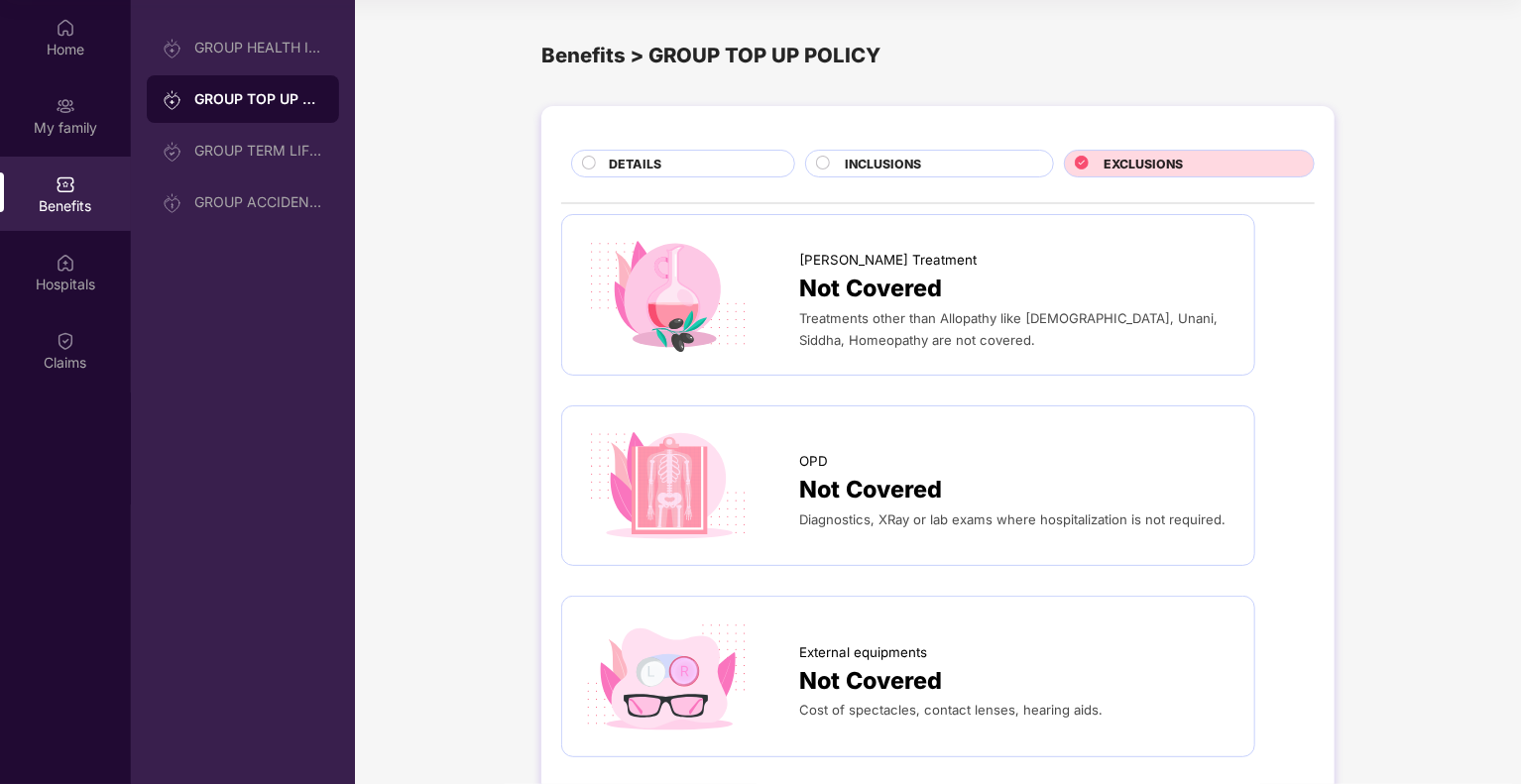 click on "DETAILS" at bounding box center (691, 166) 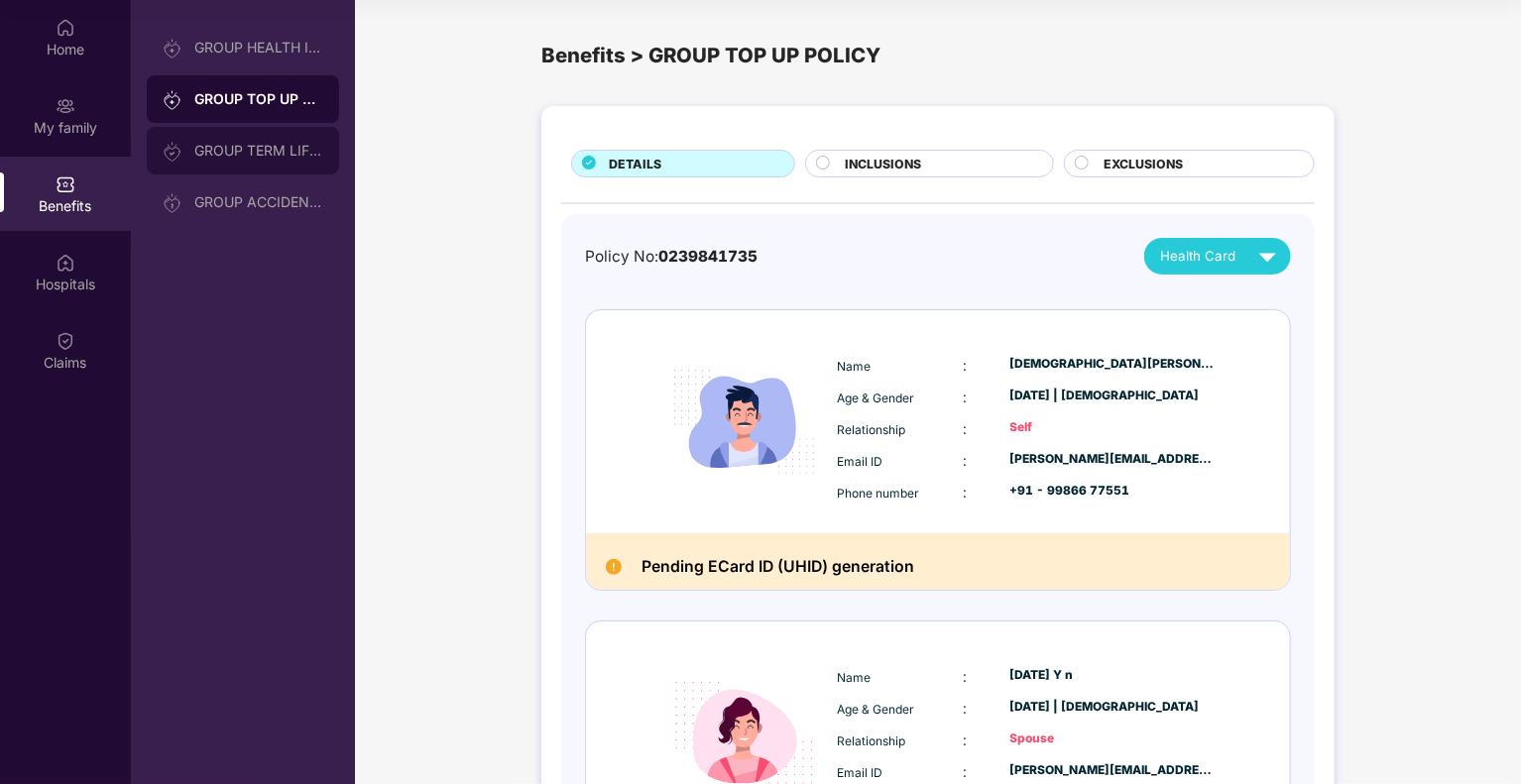 click on "GROUP TERM LIFE INSURANCE" at bounding box center [259, 151] 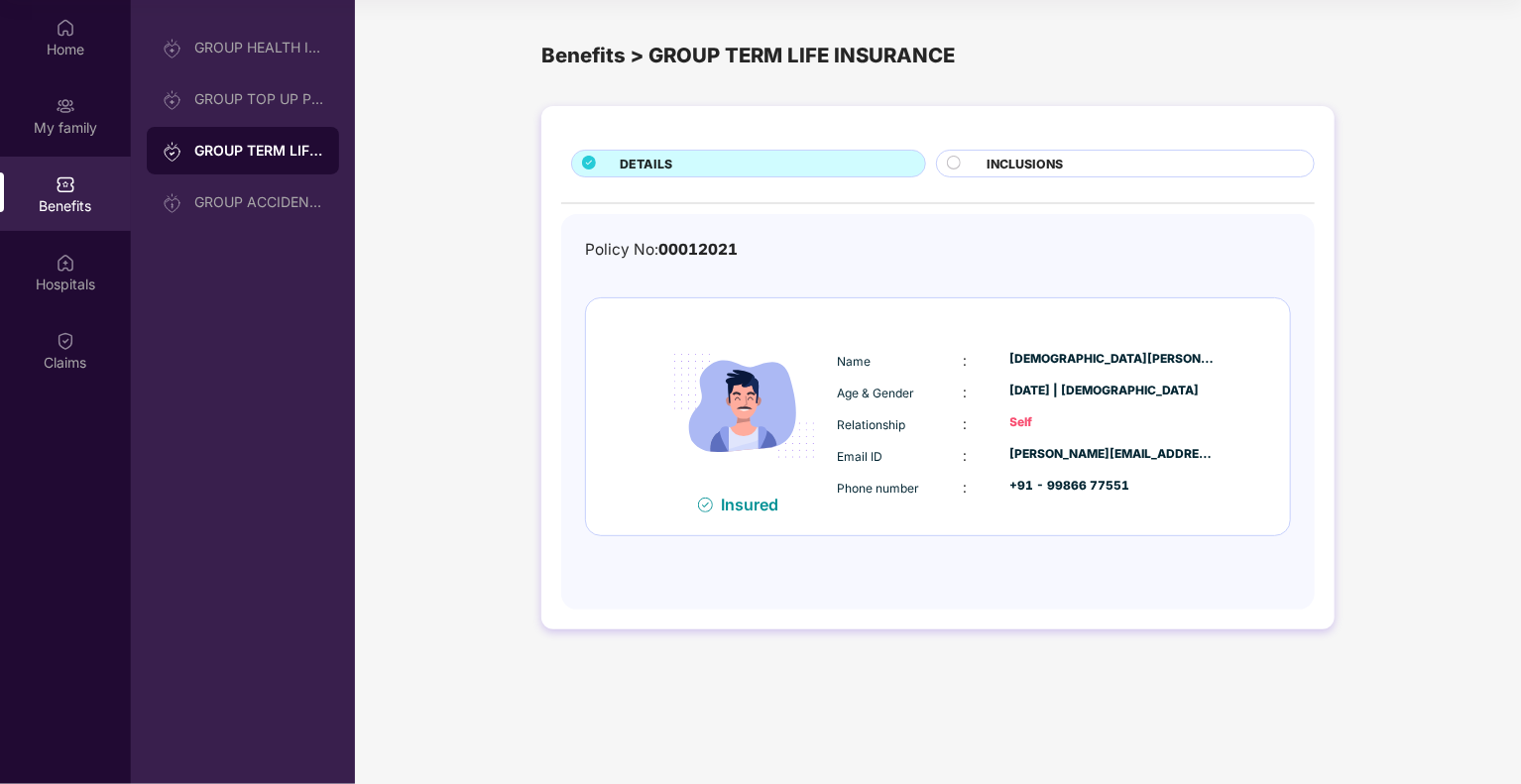 click on "INCLUSIONS" at bounding box center (1024, 164) 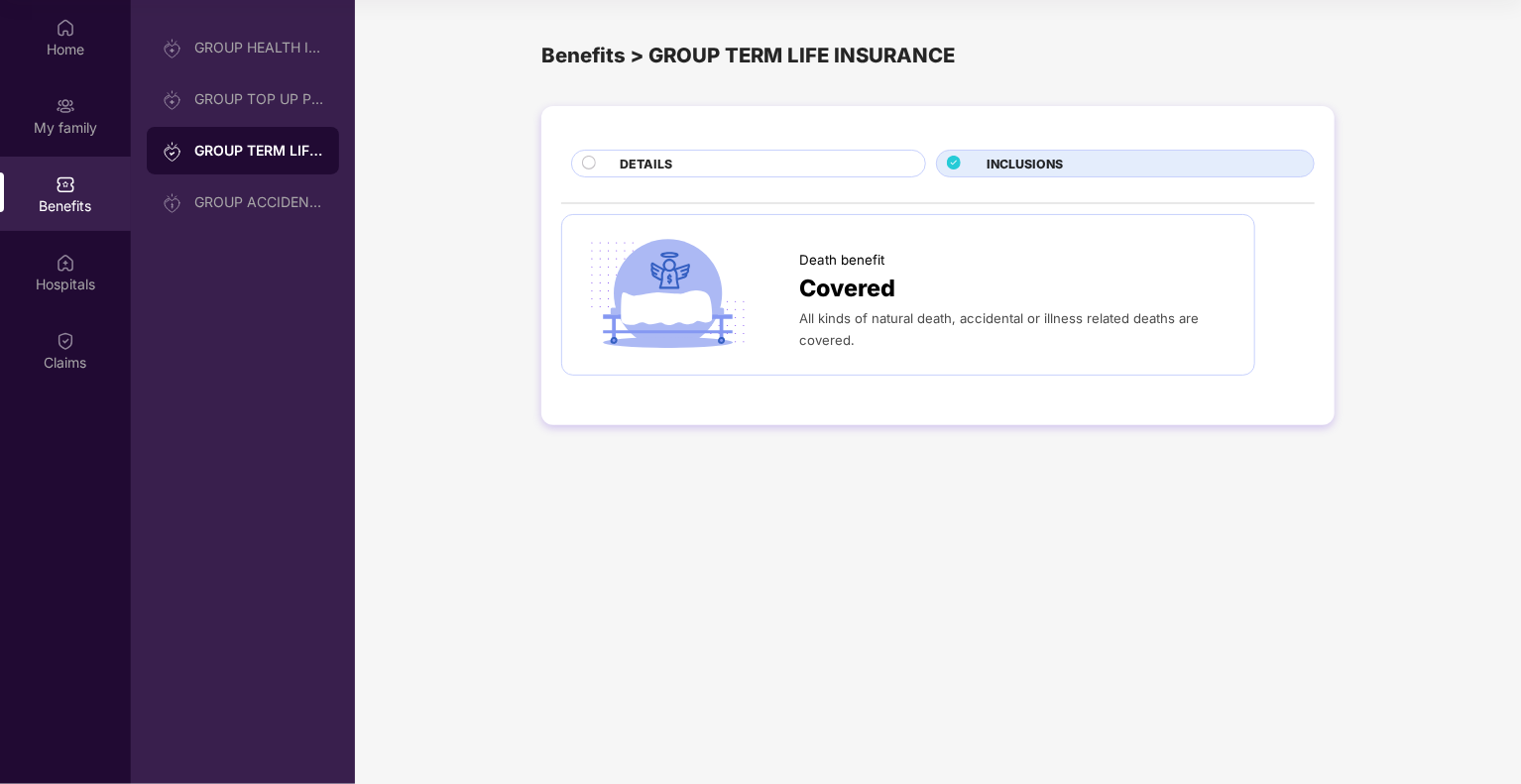 click on "DETAILS" at bounding box center [762, 166] 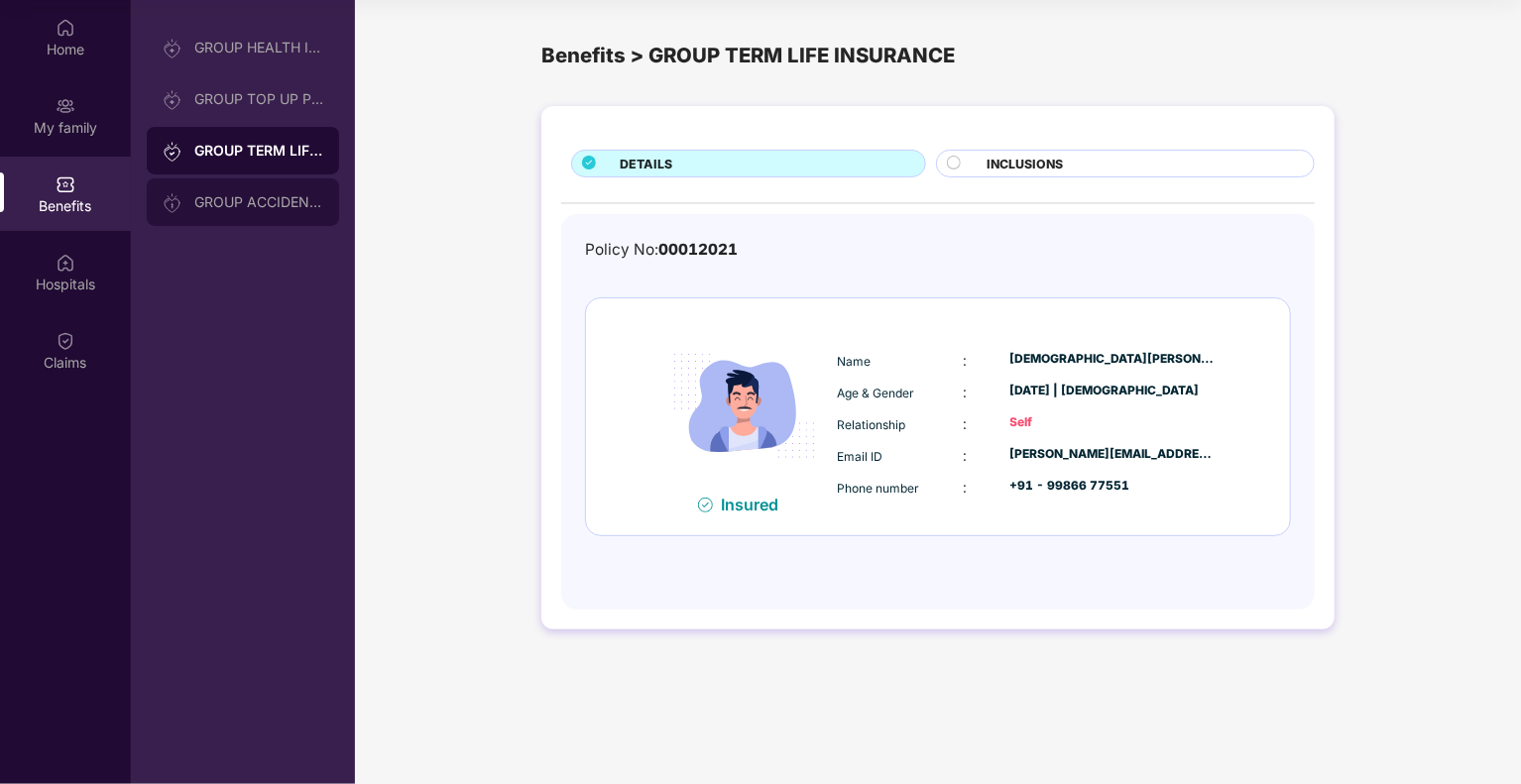 click on "GROUP ACCIDENTAL INSURANCE" at bounding box center (259, 202) 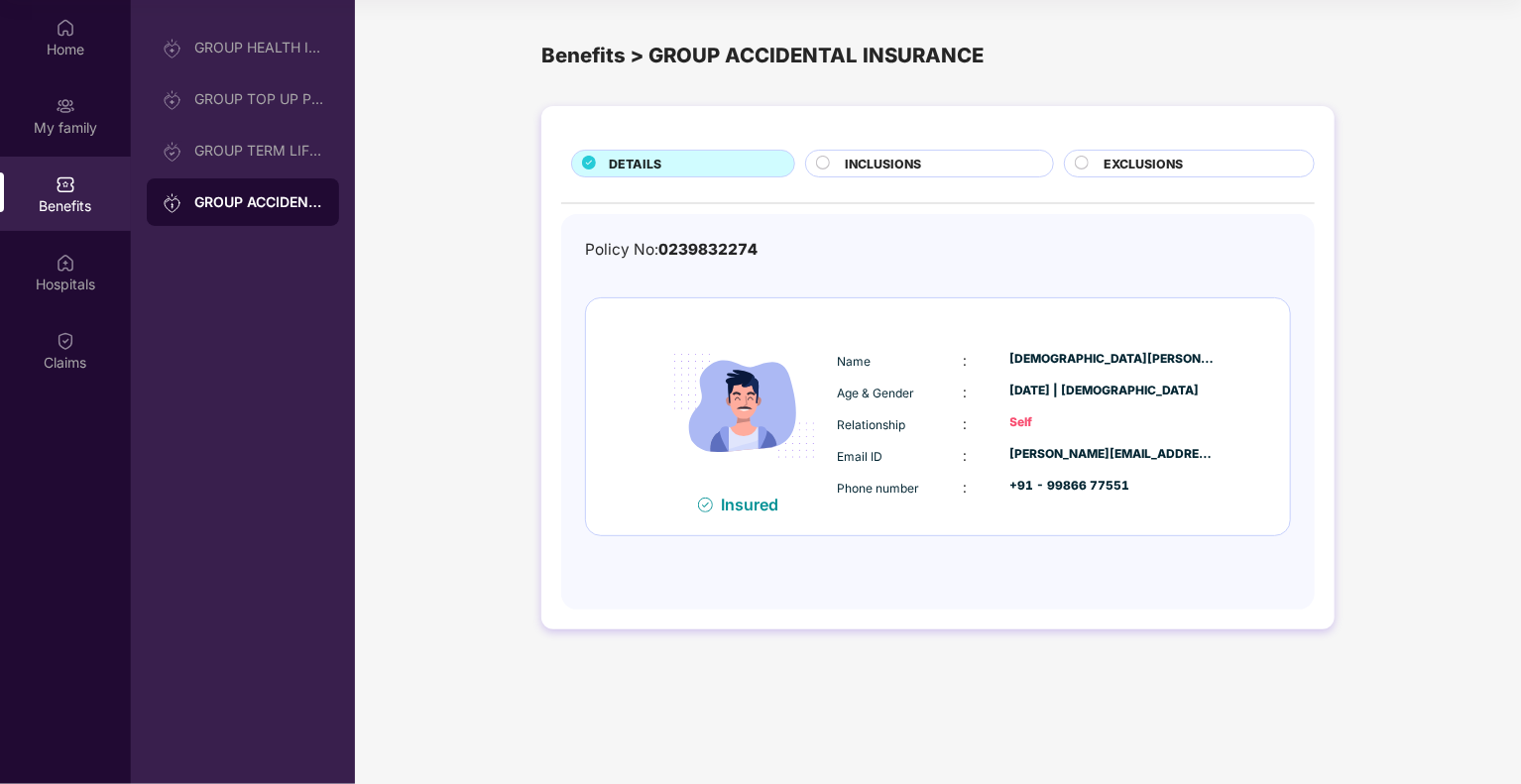 click on "INCLUSIONS" at bounding box center (882, 164) 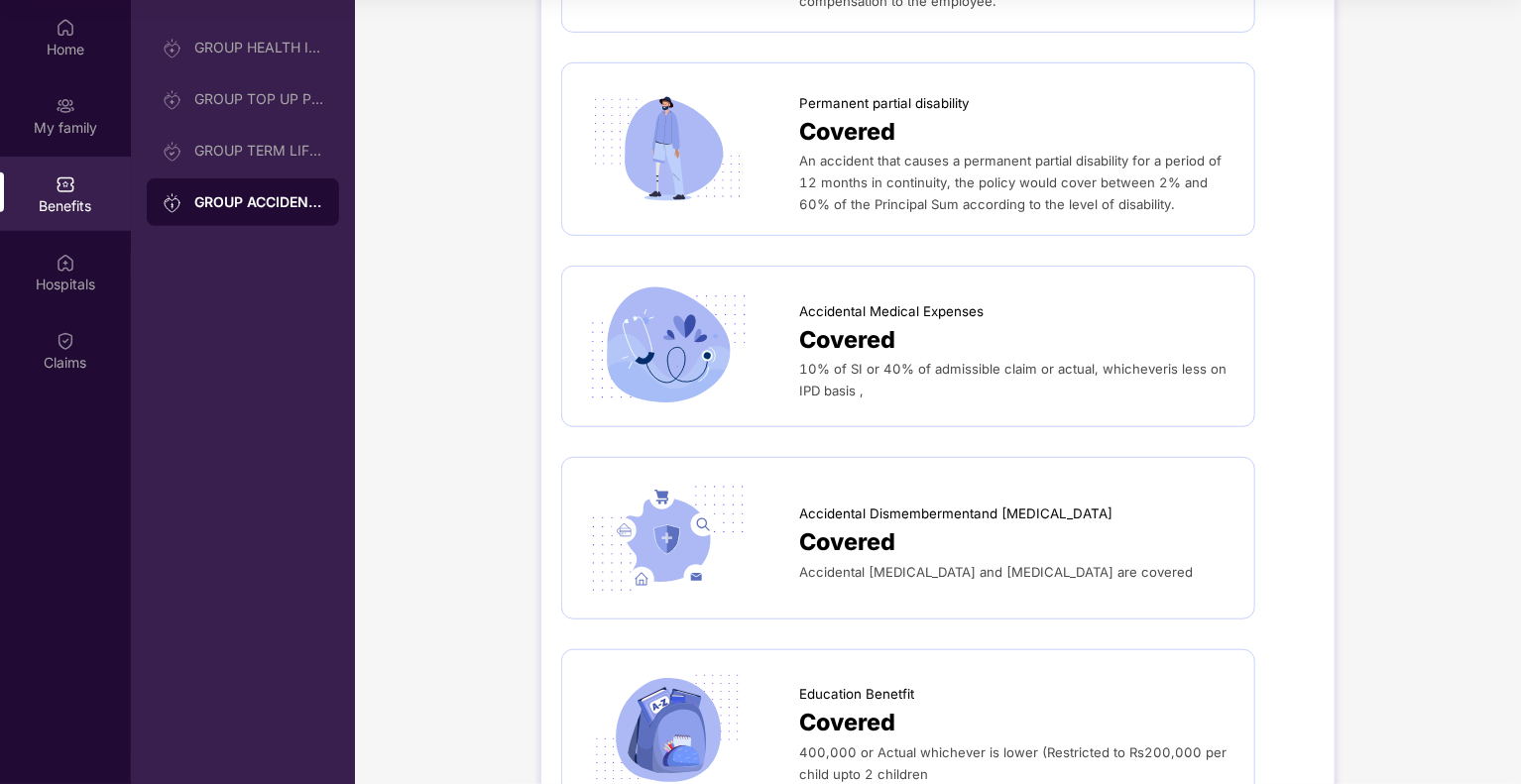 scroll, scrollTop: 650, scrollLeft: 0, axis: vertical 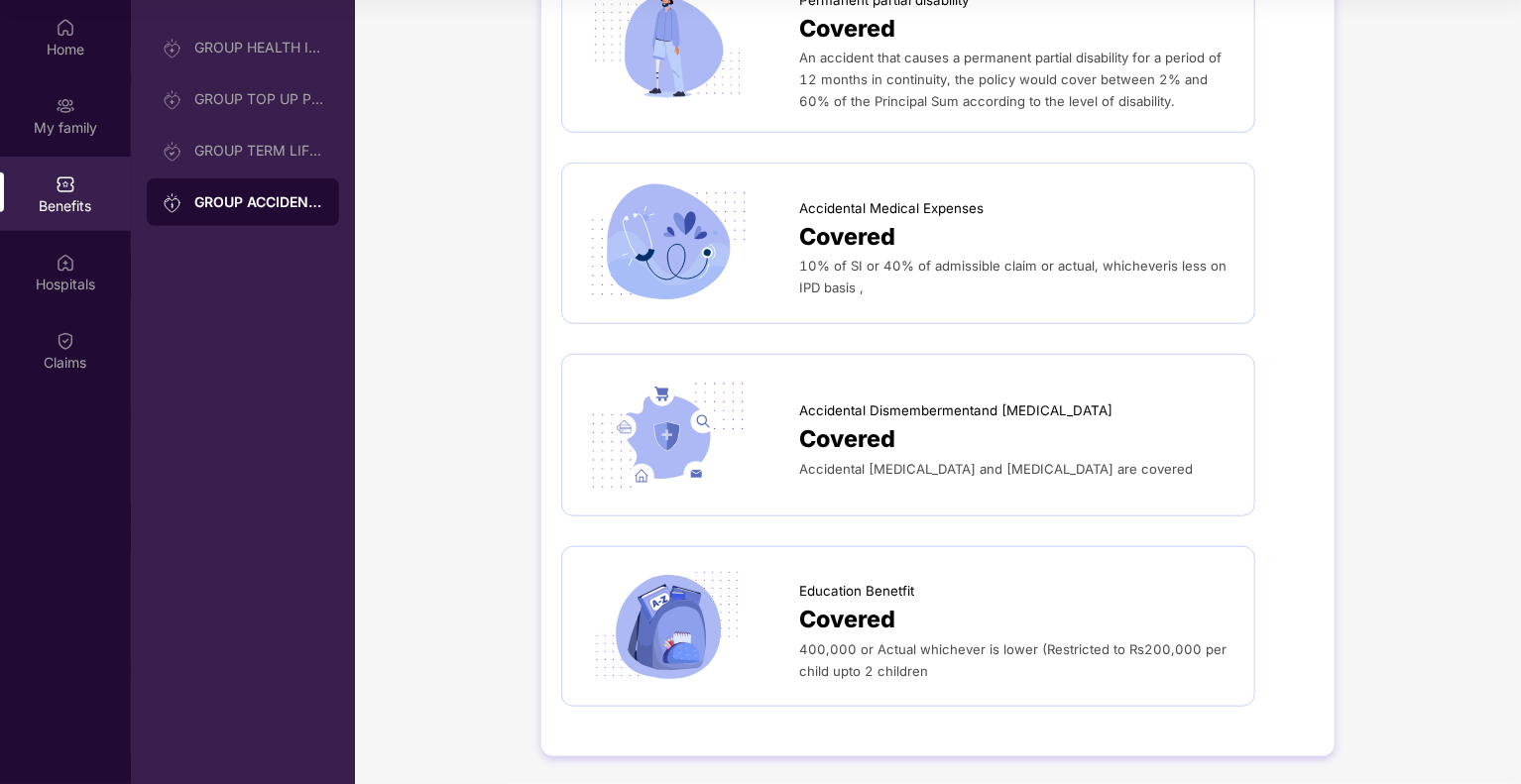 click on "[MEDICAL_DATA] Covered The nominees are paid the principal sum as the [MEDICAL_DATA] benefit. Permanent total disability Covered An accident that results in a permanent disability for a period of 12 months in continuity, the insurer will pay the sum assured as compensation to the employee. Permanent partial disability Covered An accident that causes a permanent partial disability for a period of 12 months in continuity, the policy would cover between 2% and 60% of the Principal Sum according to the level of disability. Accidental Medical Expenses Covered 10% of SI or 40% of admissible claim or actual, whicheveris less on IPD basis , Accidental Dismembermentand [MEDICAL_DATA] Covered Accidental [MEDICAL_DATA] and [MEDICAL_DATA] are covered Education Benetfit Covered  400,000 or Actual whichever is lower (Restricted to Rs200,000 per child upto 2 children" at bounding box center [938, 135] 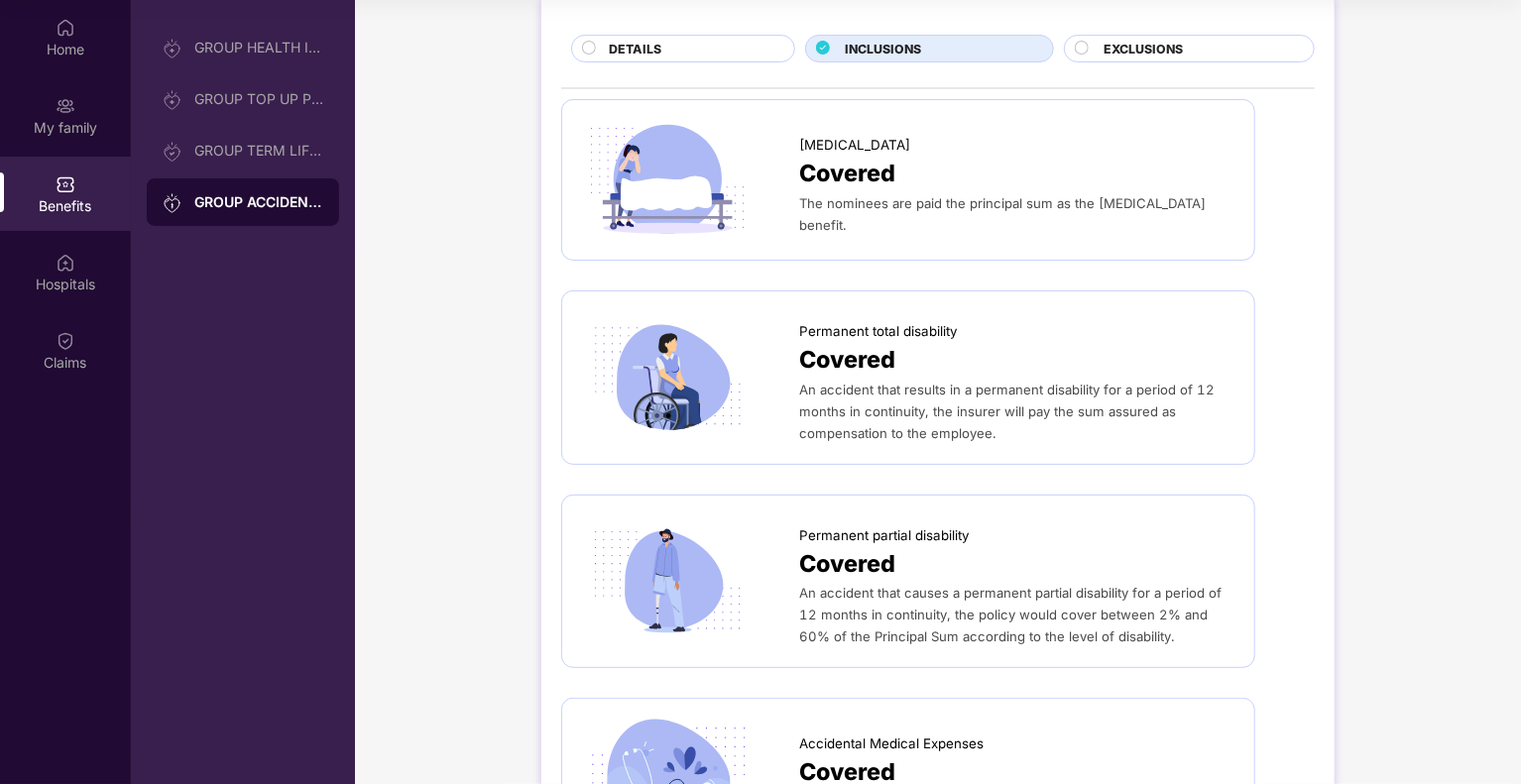 scroll, scrollTop: 0, scrollLeft: 0, axis: both 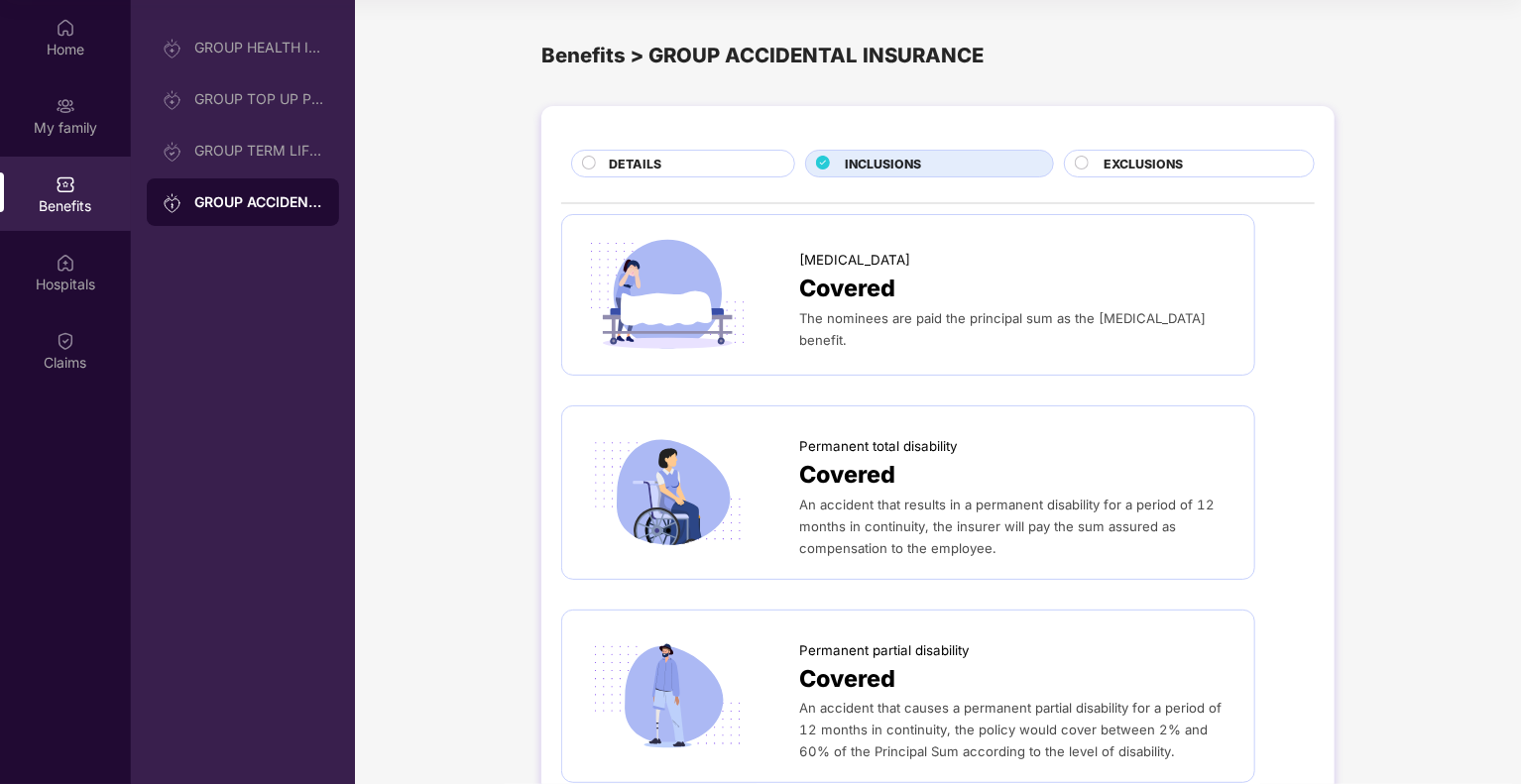 click on "EXCLUSIONS" at bounding box center [1189, 164] 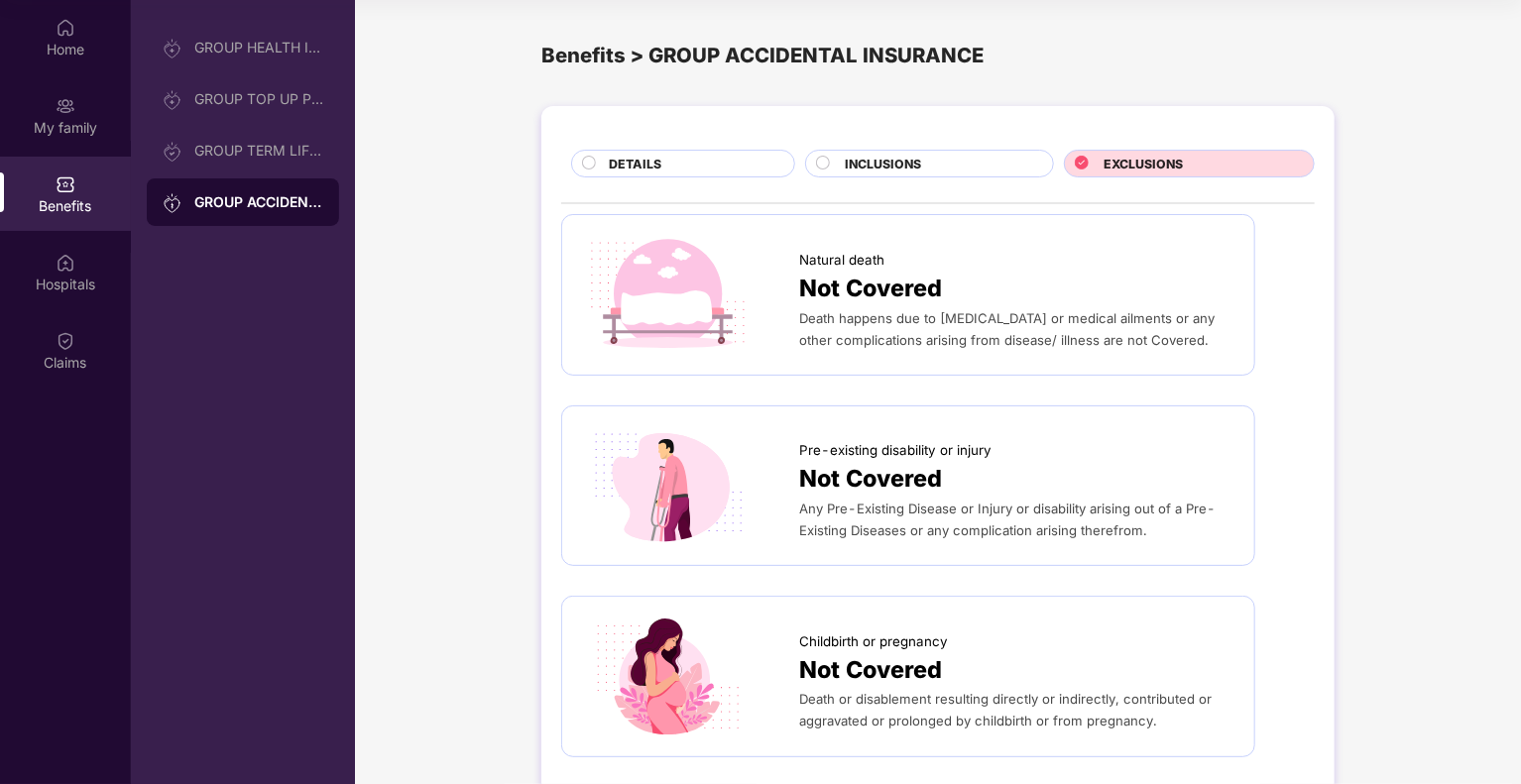 click on "Death happens due to [MEDICAL_DATA] or medical ailments or any other complications arising from disease/ illness are not Covered." at bounding box center (1016, 329) 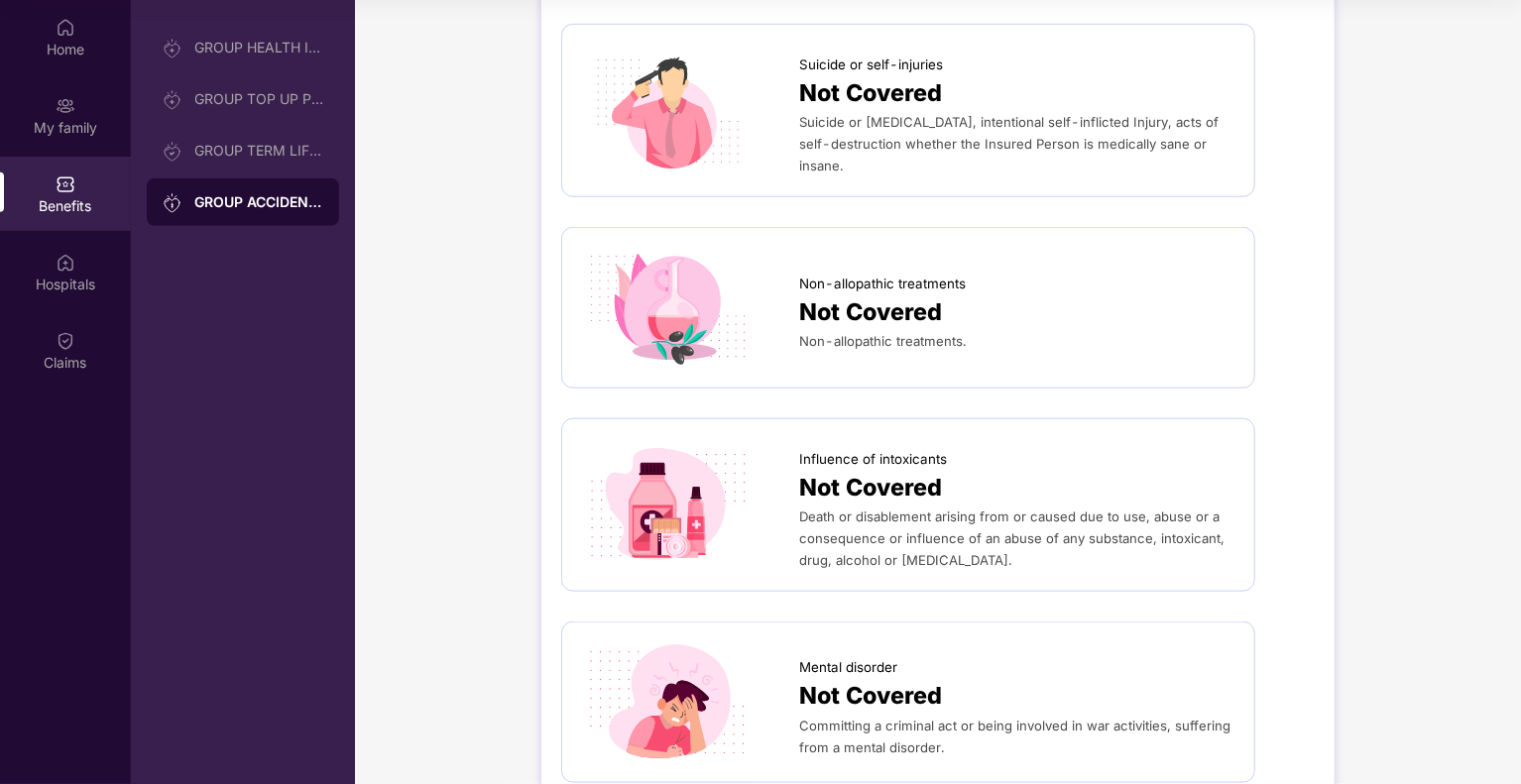 scroll, scrollTop: 1043, scrollLeft: 0, axis: vertical 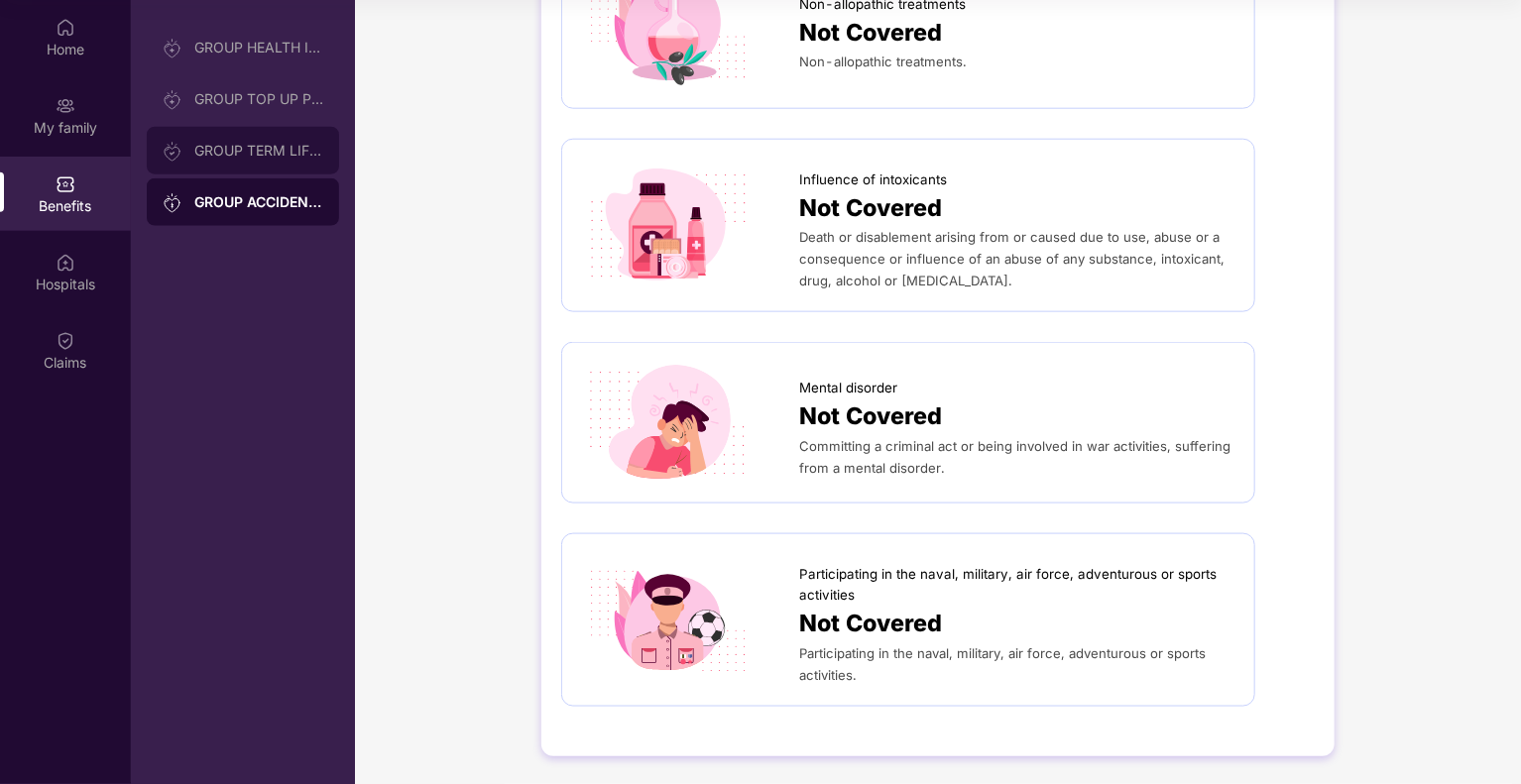 click on "GROUP TERM LIFE INSURANCE" at bounding box center [243, 151] 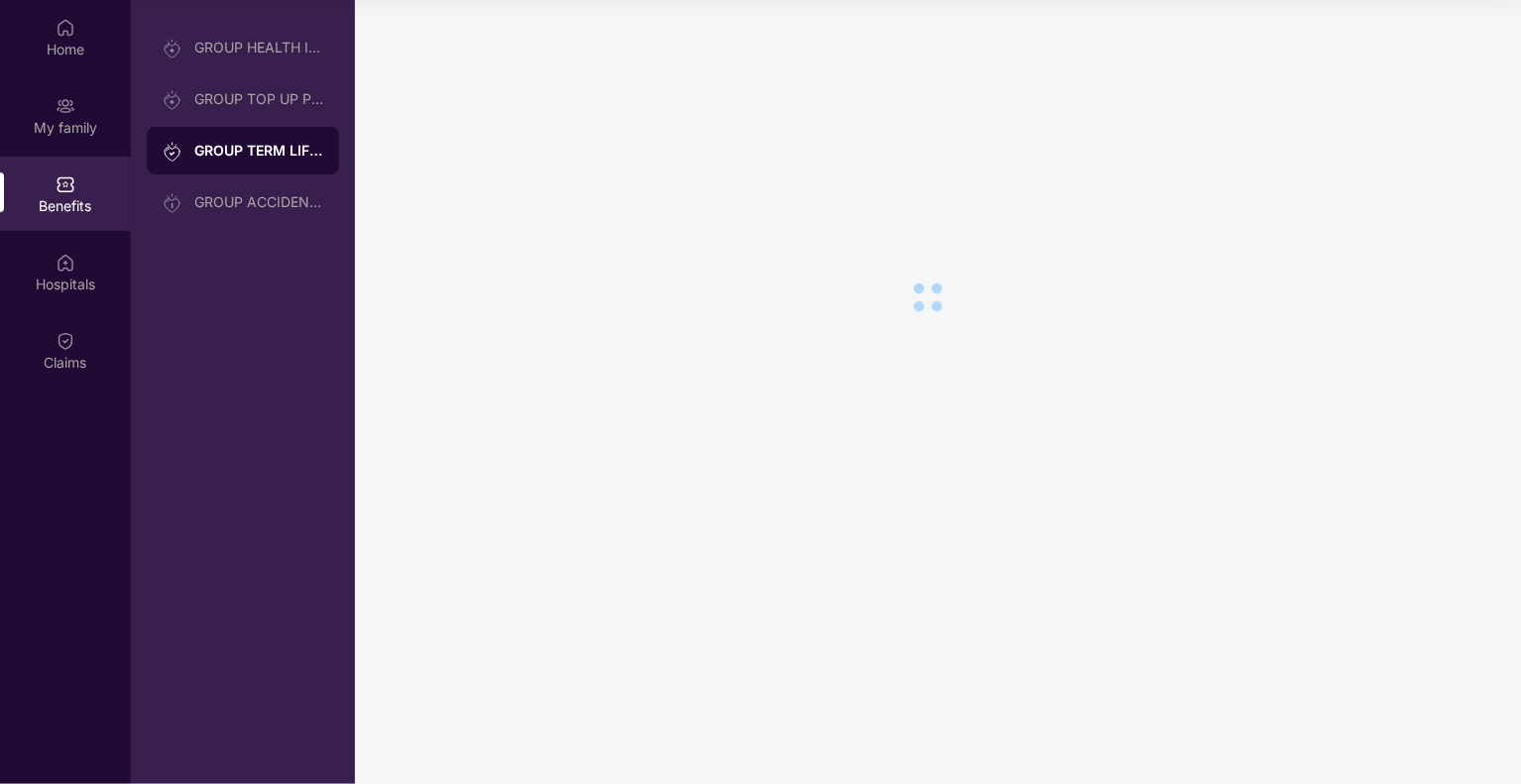 scroll, scrollTop: 0, scrollLeft: 0, axis: both 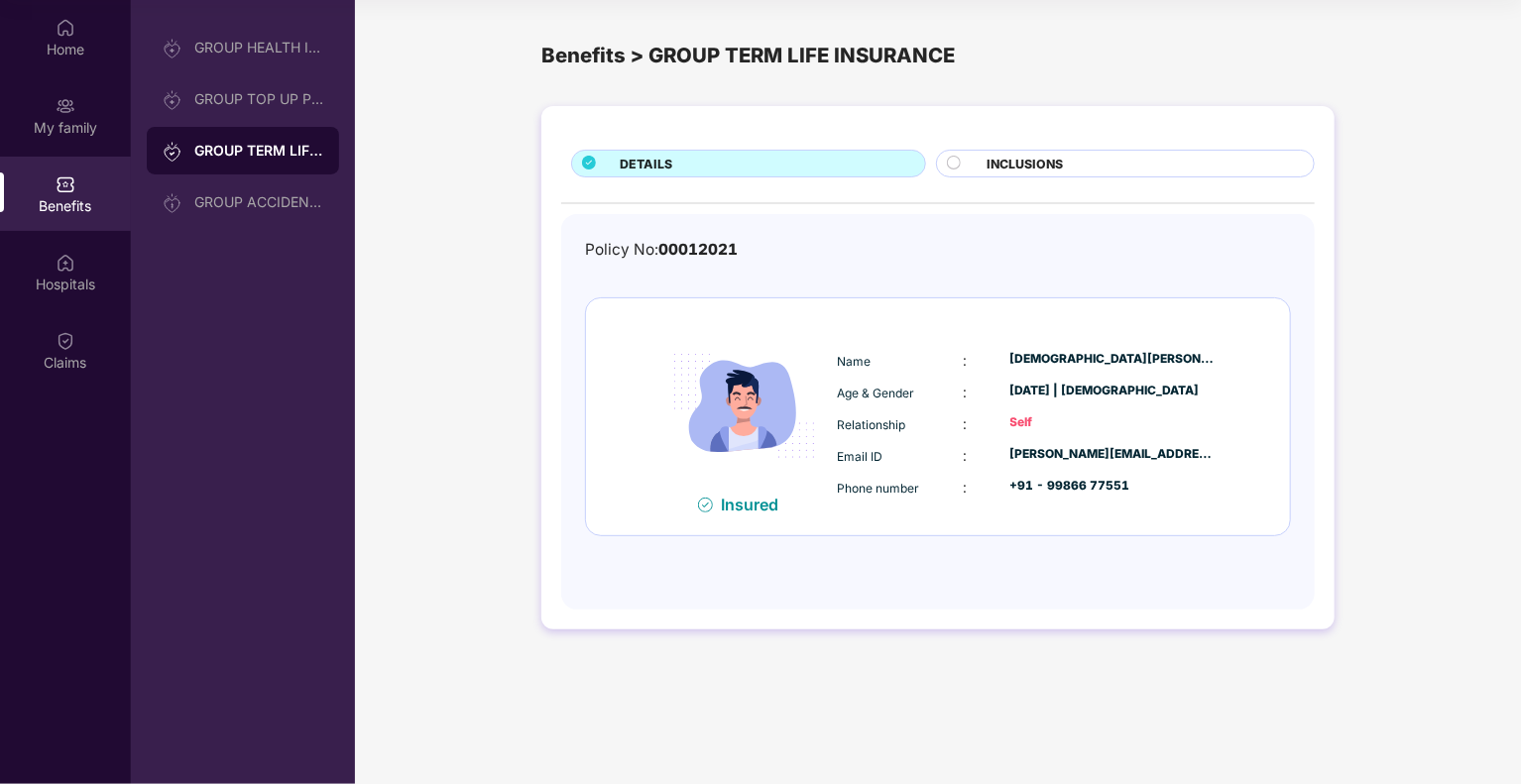 click on "INCLUSIONS" at bounding box center (1024, 164) 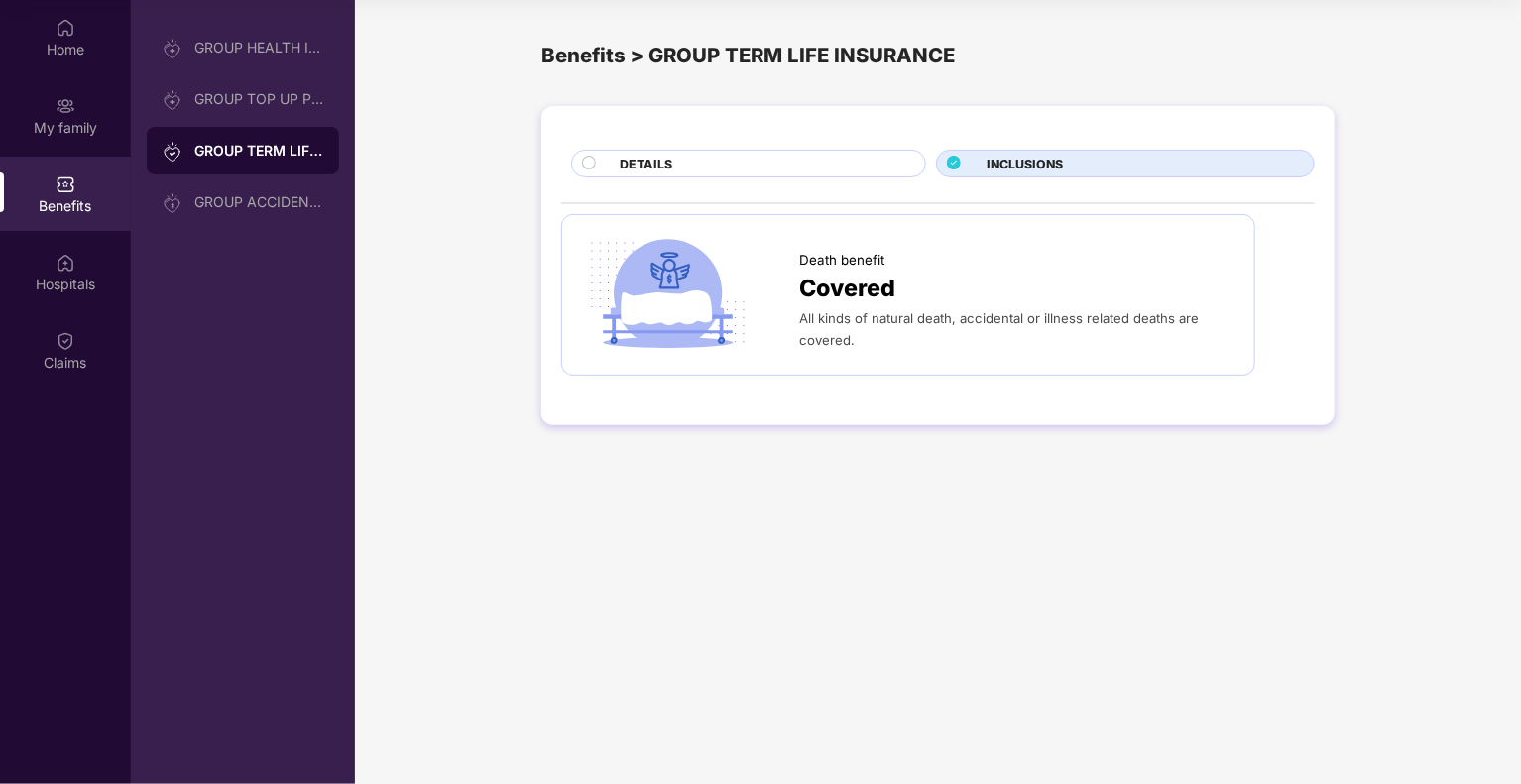 click on "DETAILS" at bounding box center (762, 166) 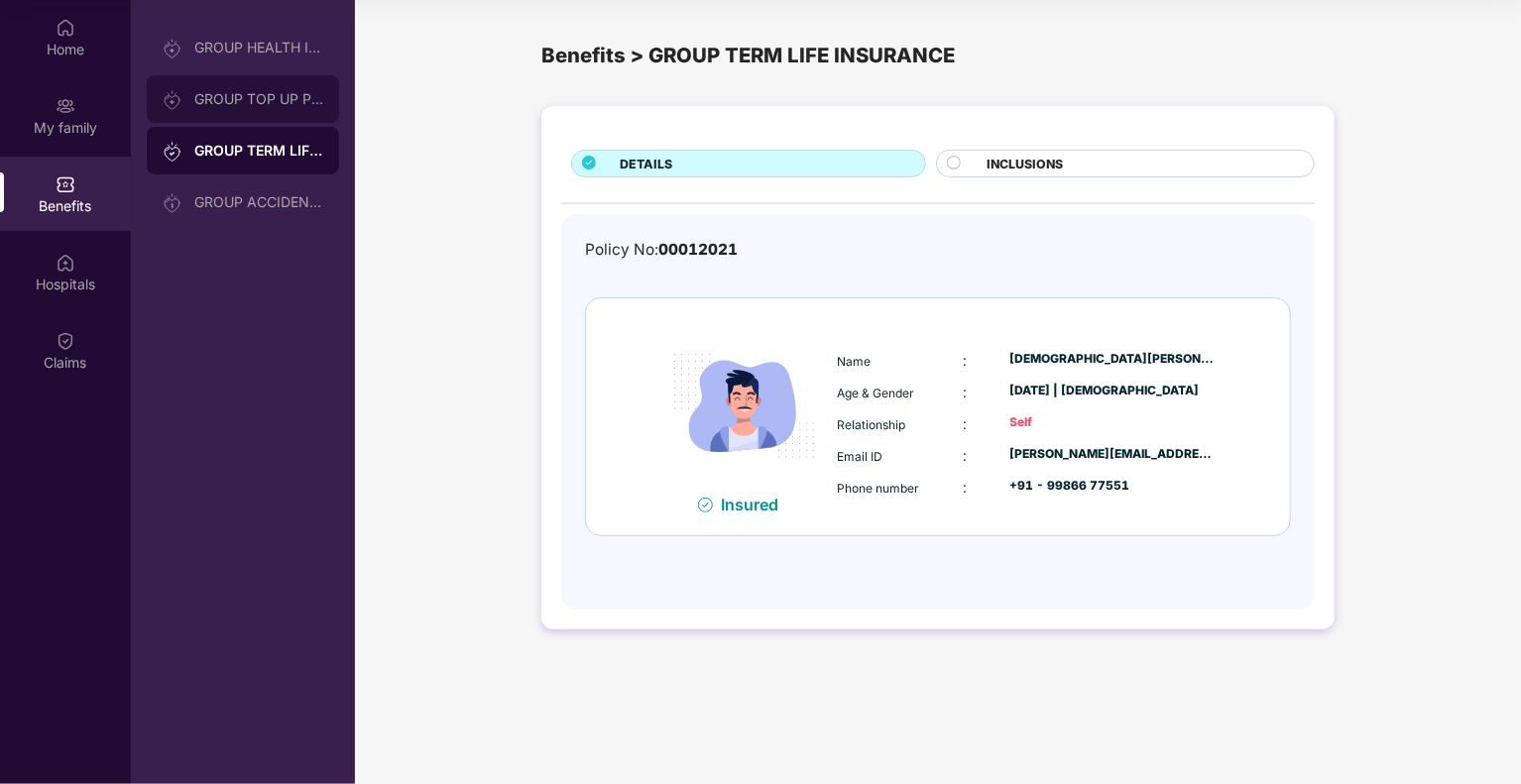 click on "GROUP TOP UP POLICY" at bounding box center [243, 99] 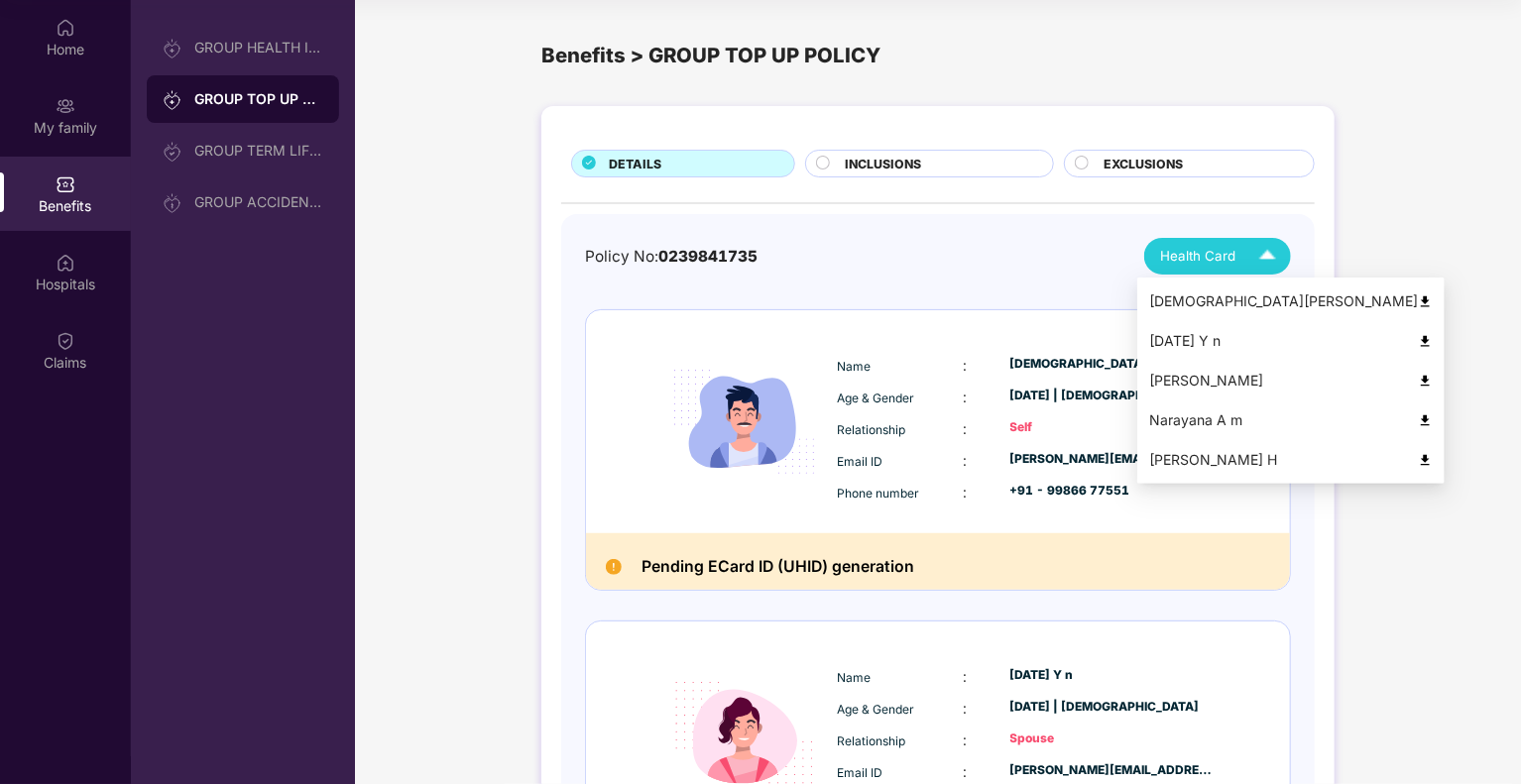 click at bounding box center [1267, 256] 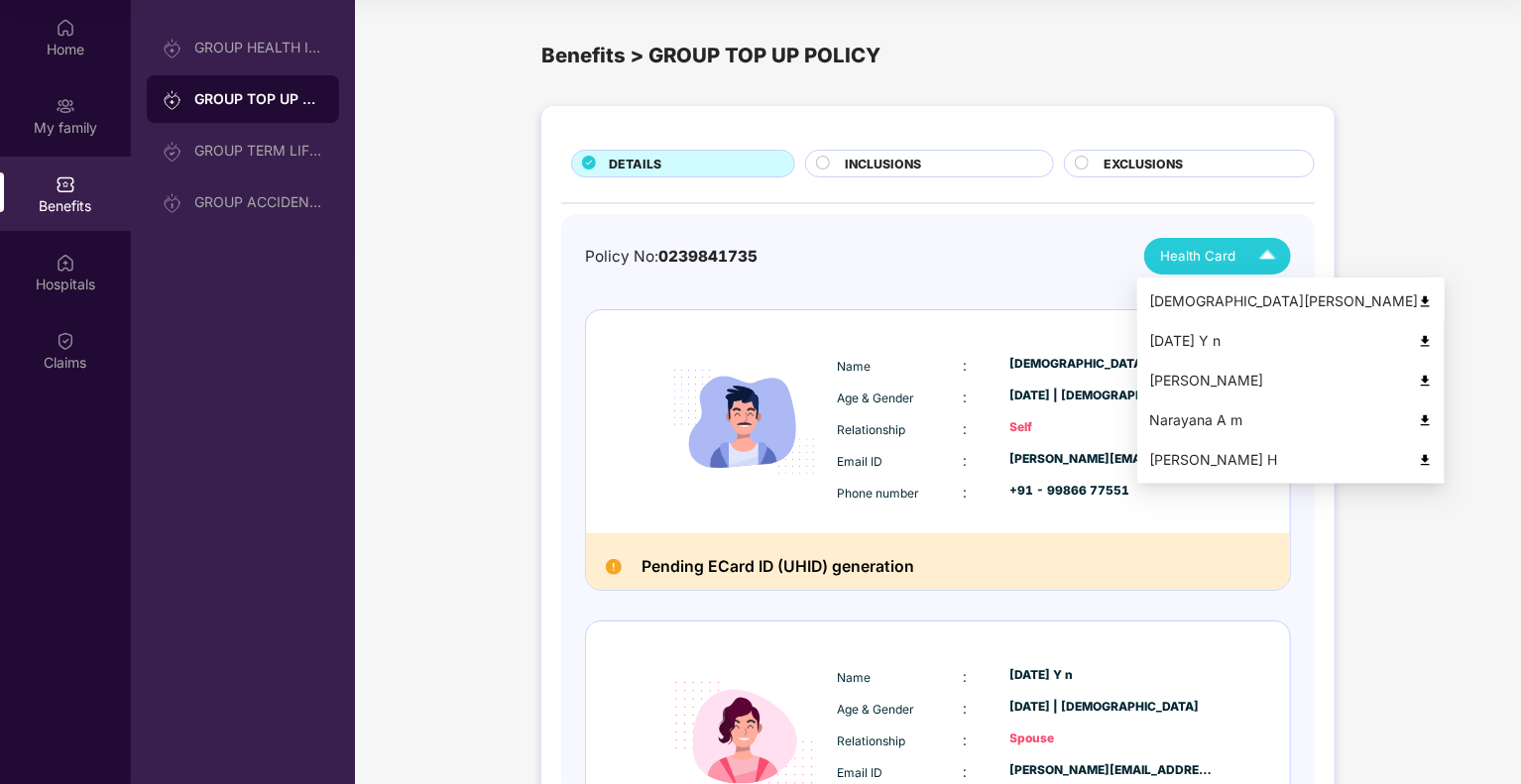 click at bounding box center [1425, 301] 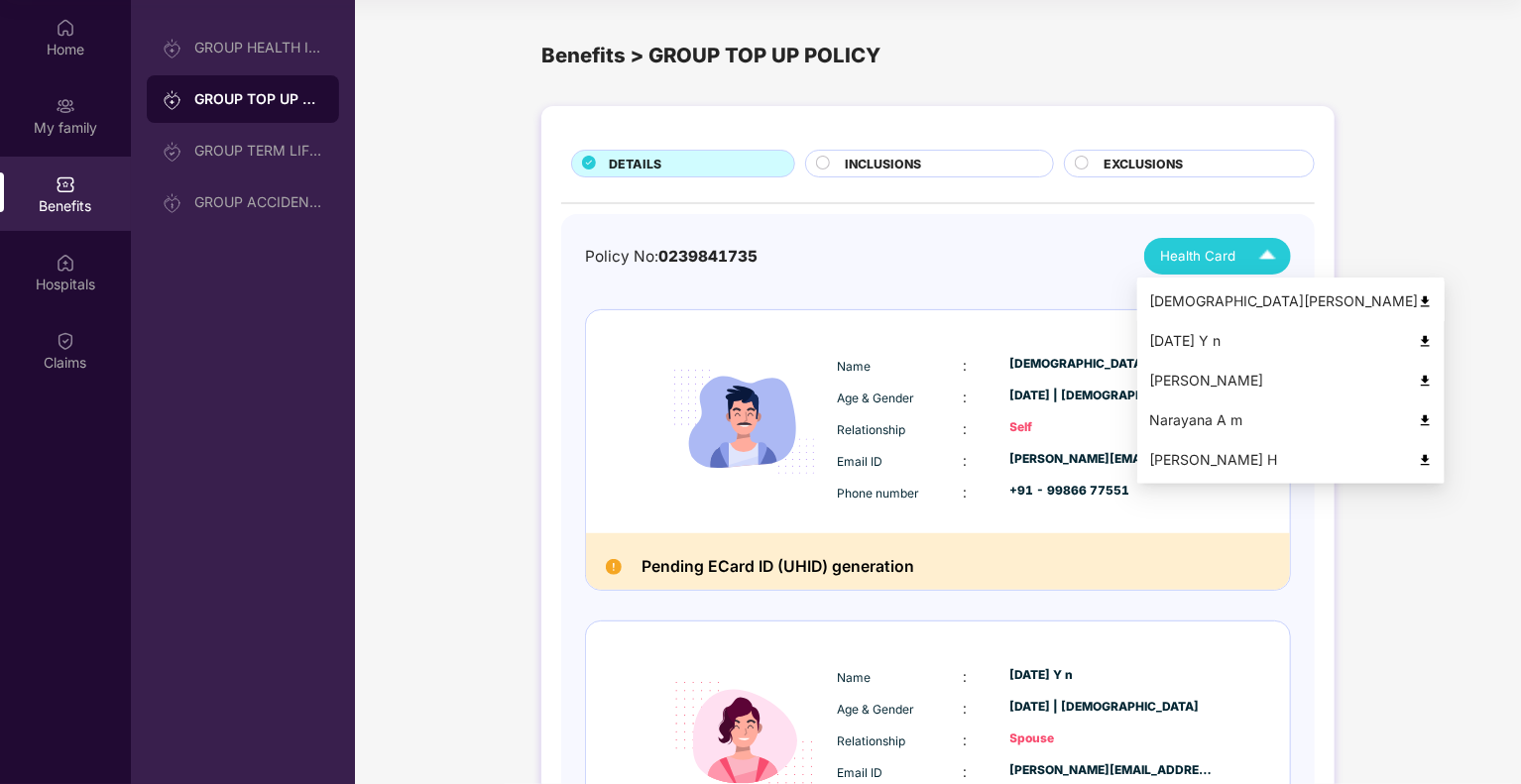 click at bounding box center [1267, 256] 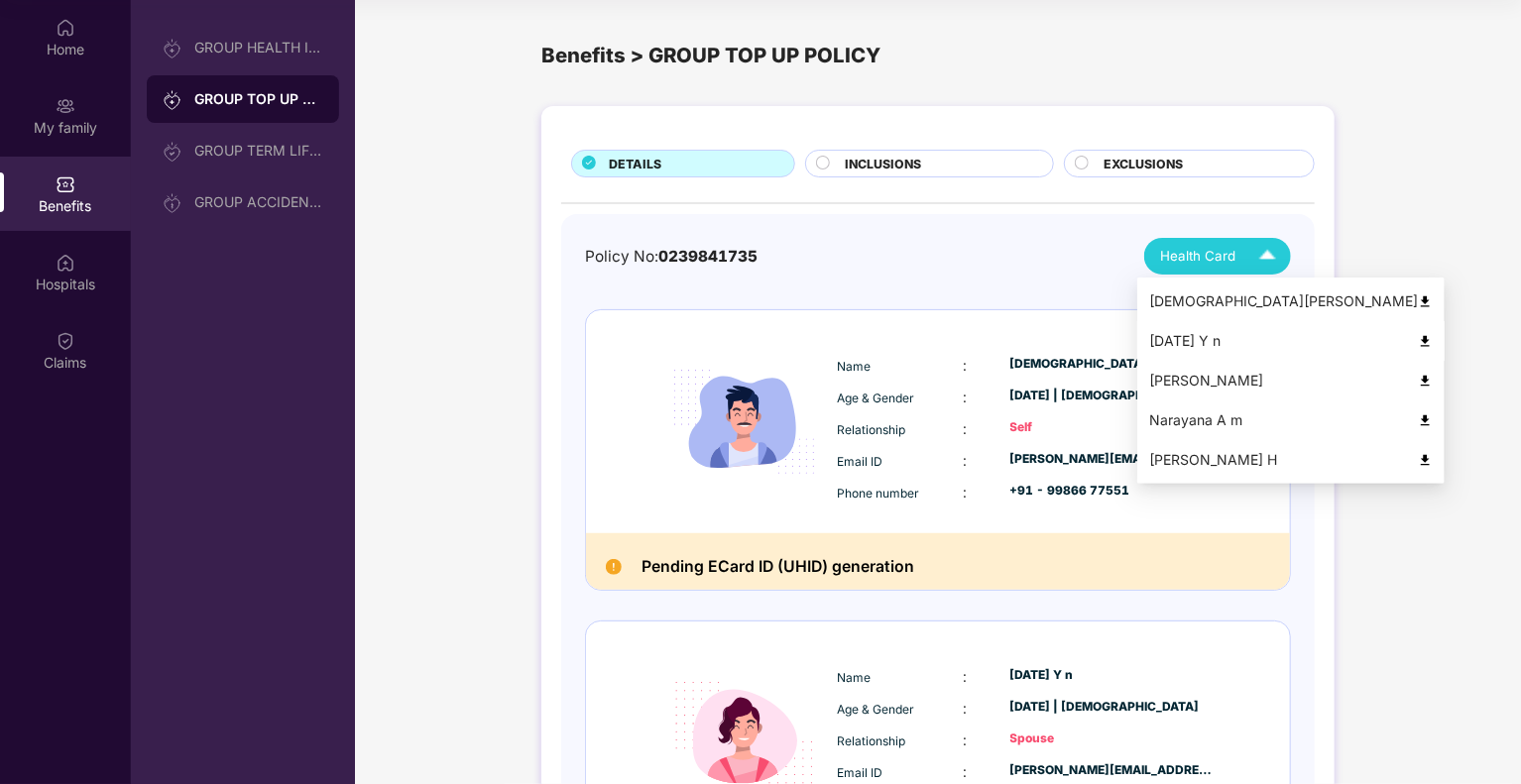 click at bounding box center (1425, 341) 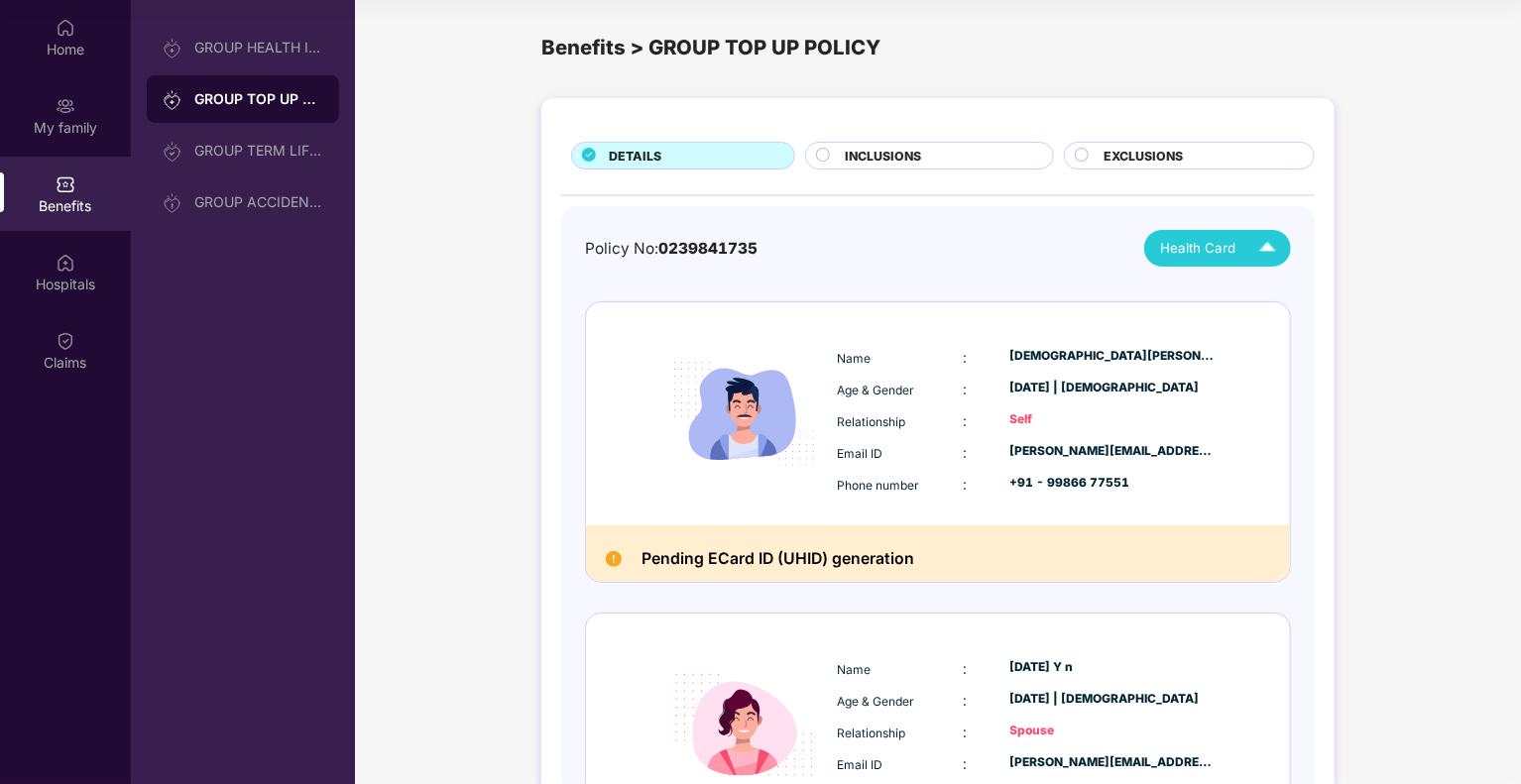 scroll, scrollTop: 0, scrollLeft: 0, axis: both 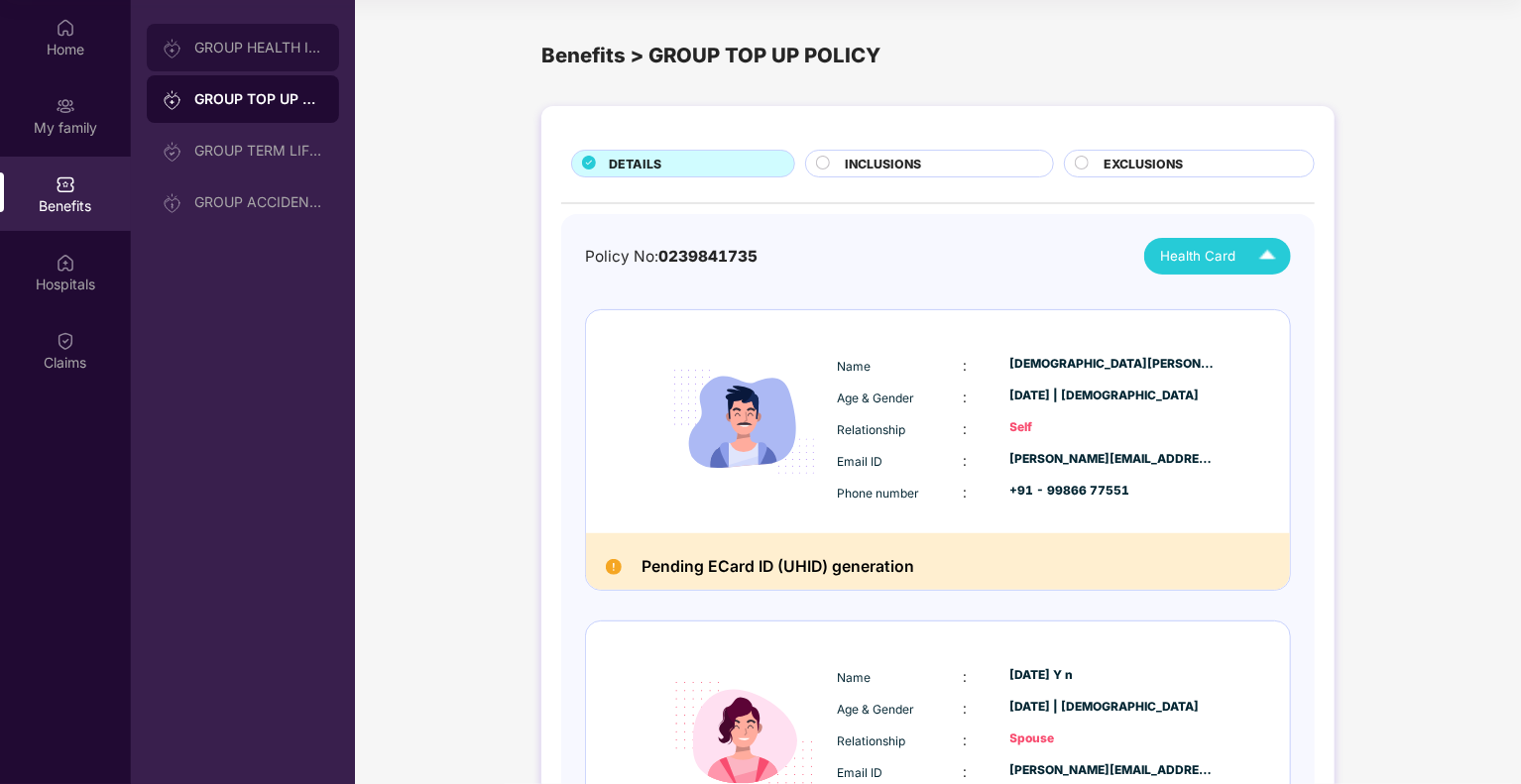 click on "GROUP HEALTH INSURANCE" at bounding box center (243, 48) 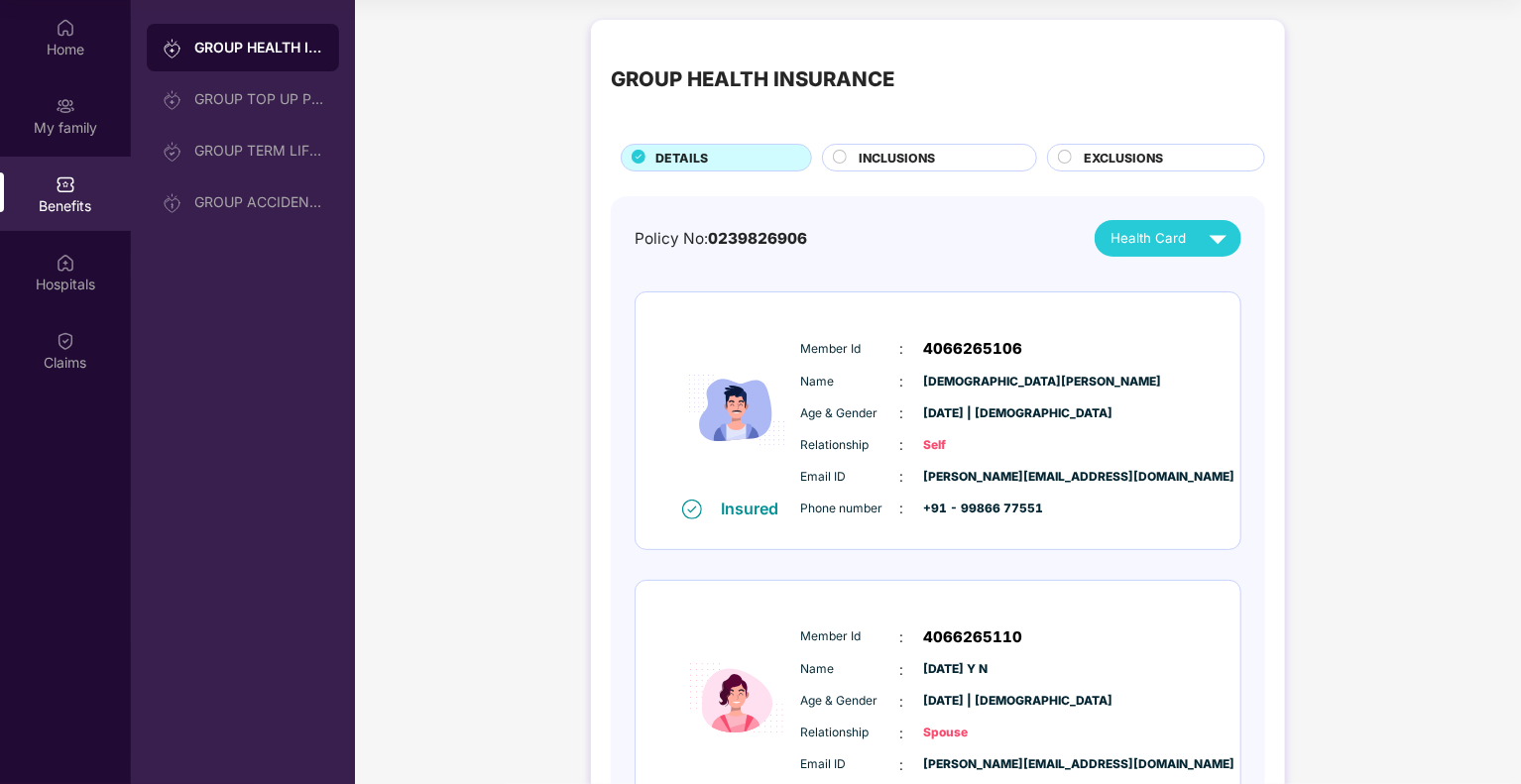 click on "INCLUSIONS" at bounding box center (896, 158) 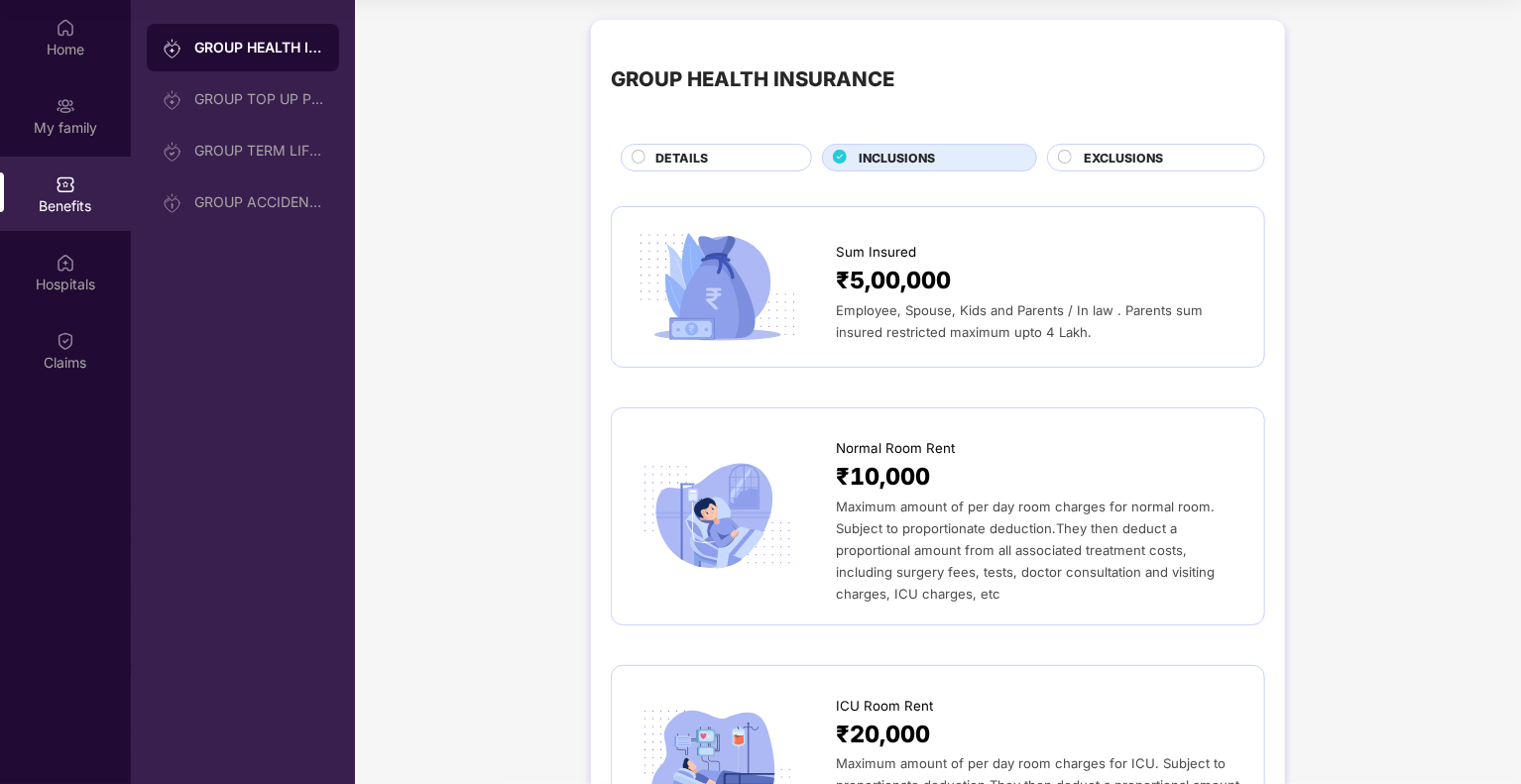 click on "DETAILS" at bounding box center [716, 158] 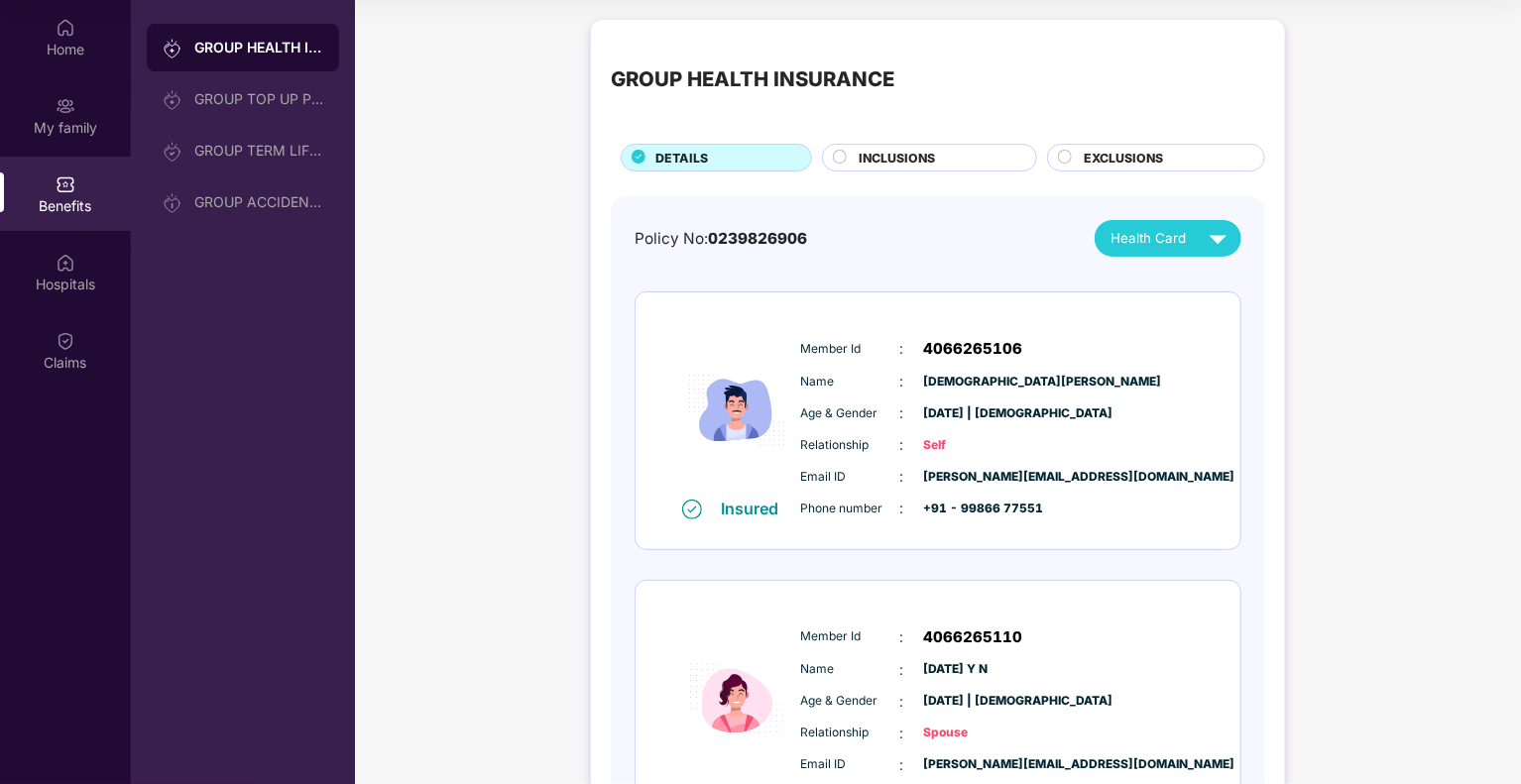scroll, scrollTop: 0, scrollLeft: 0, axis: both 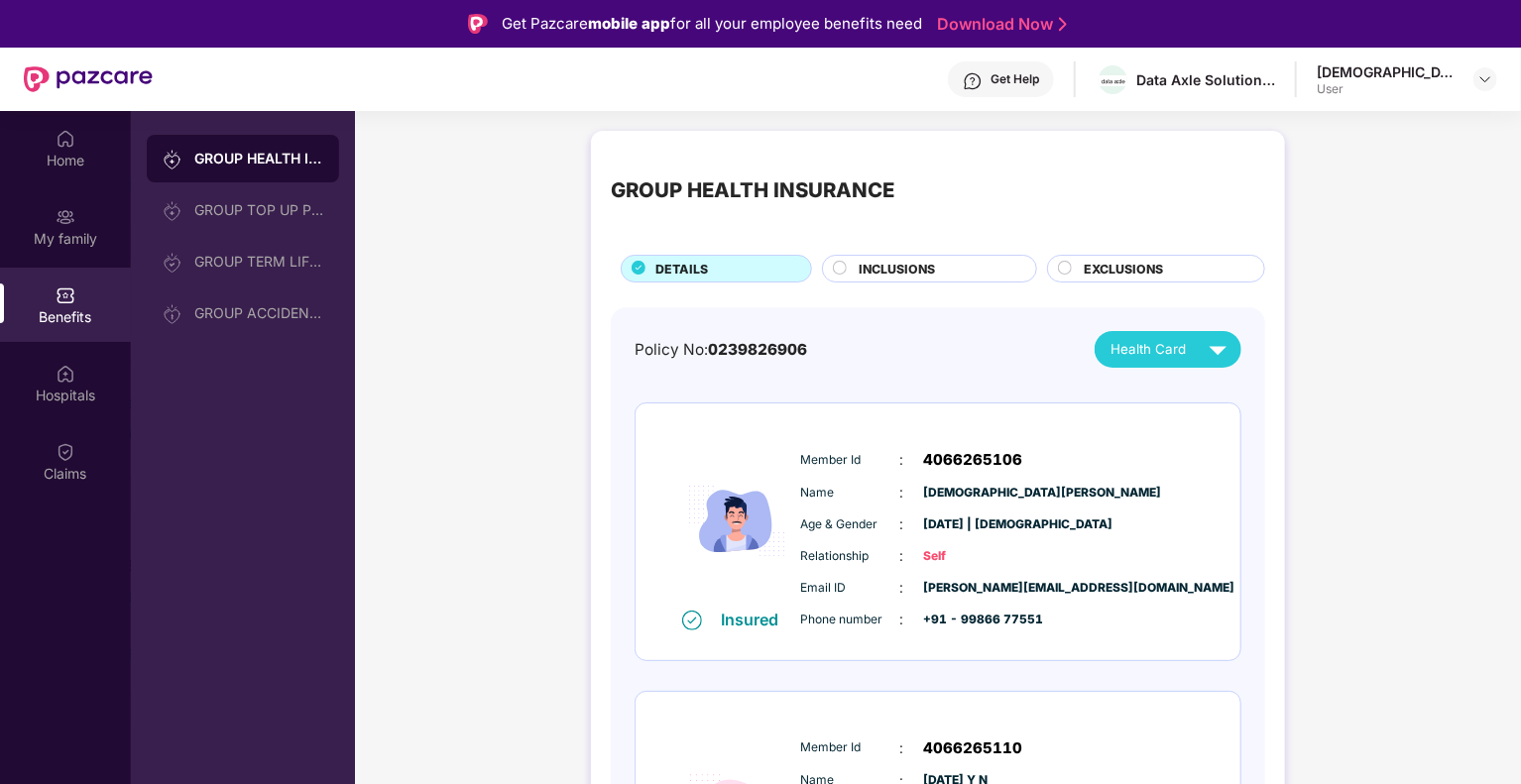 click on "INCLUSIONS" at bounding box center (896, 269) 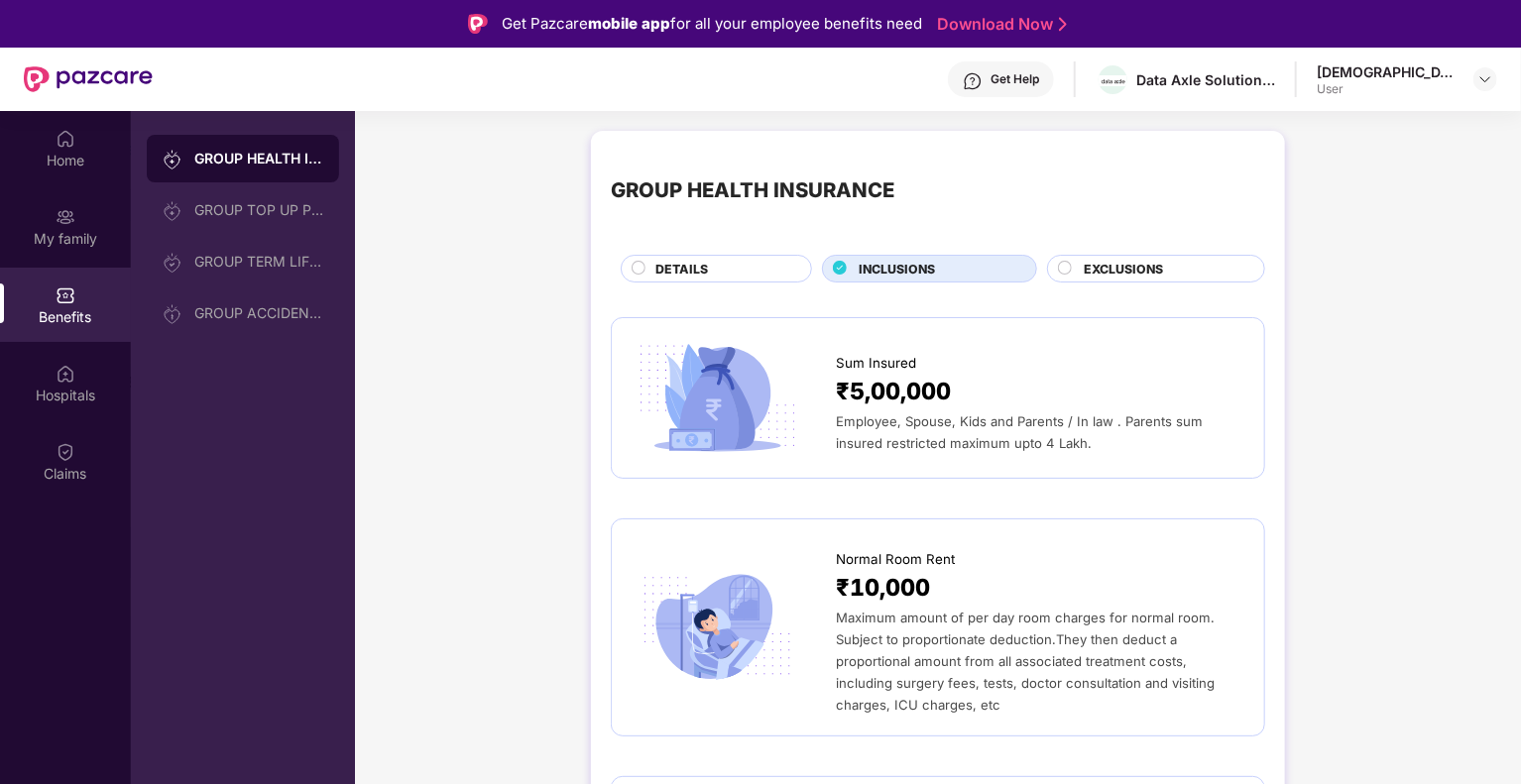click on "DETAILS" at bounding box center [723, 271] 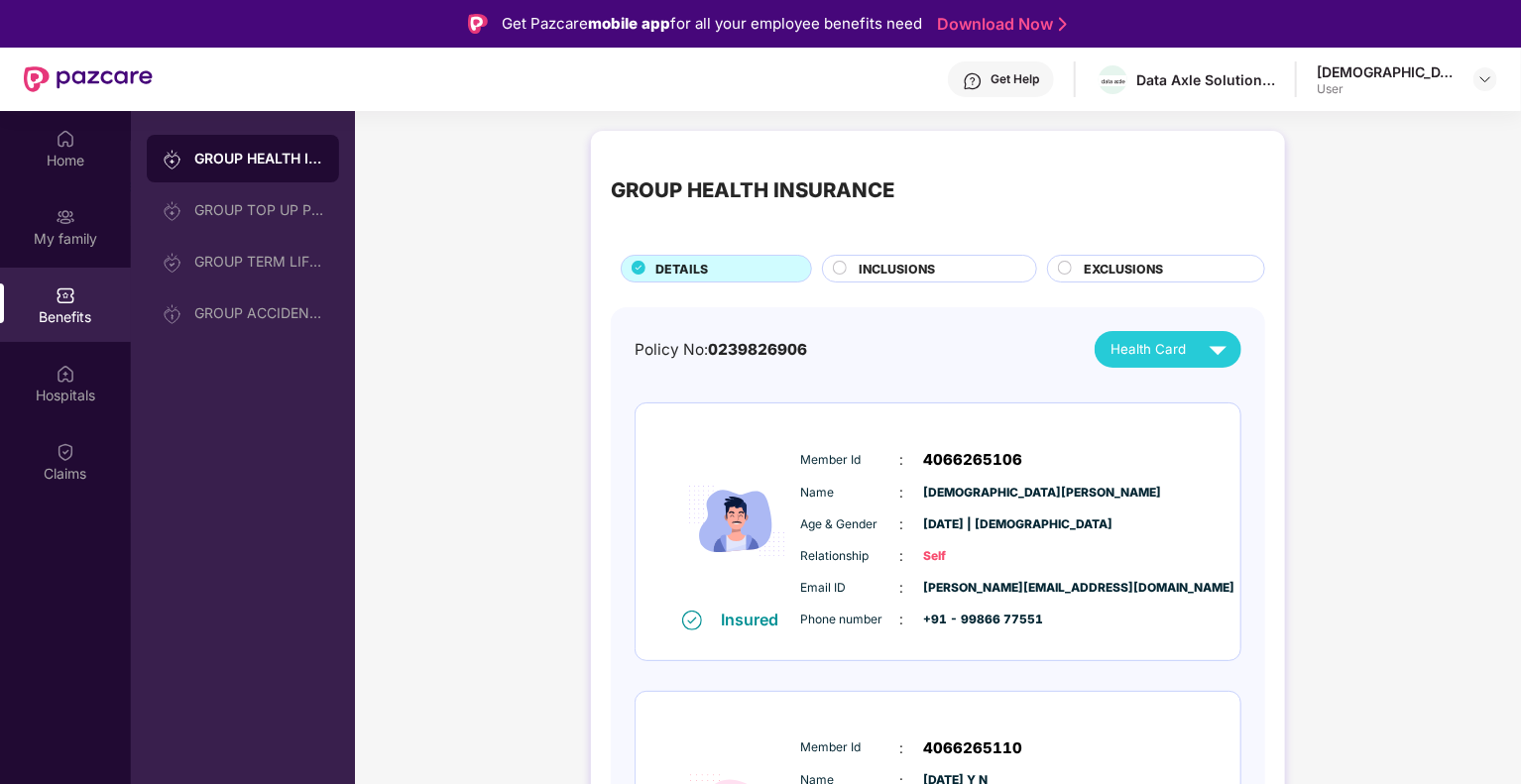 click on "INCLUSIONS" at bounding box center [896, 269] 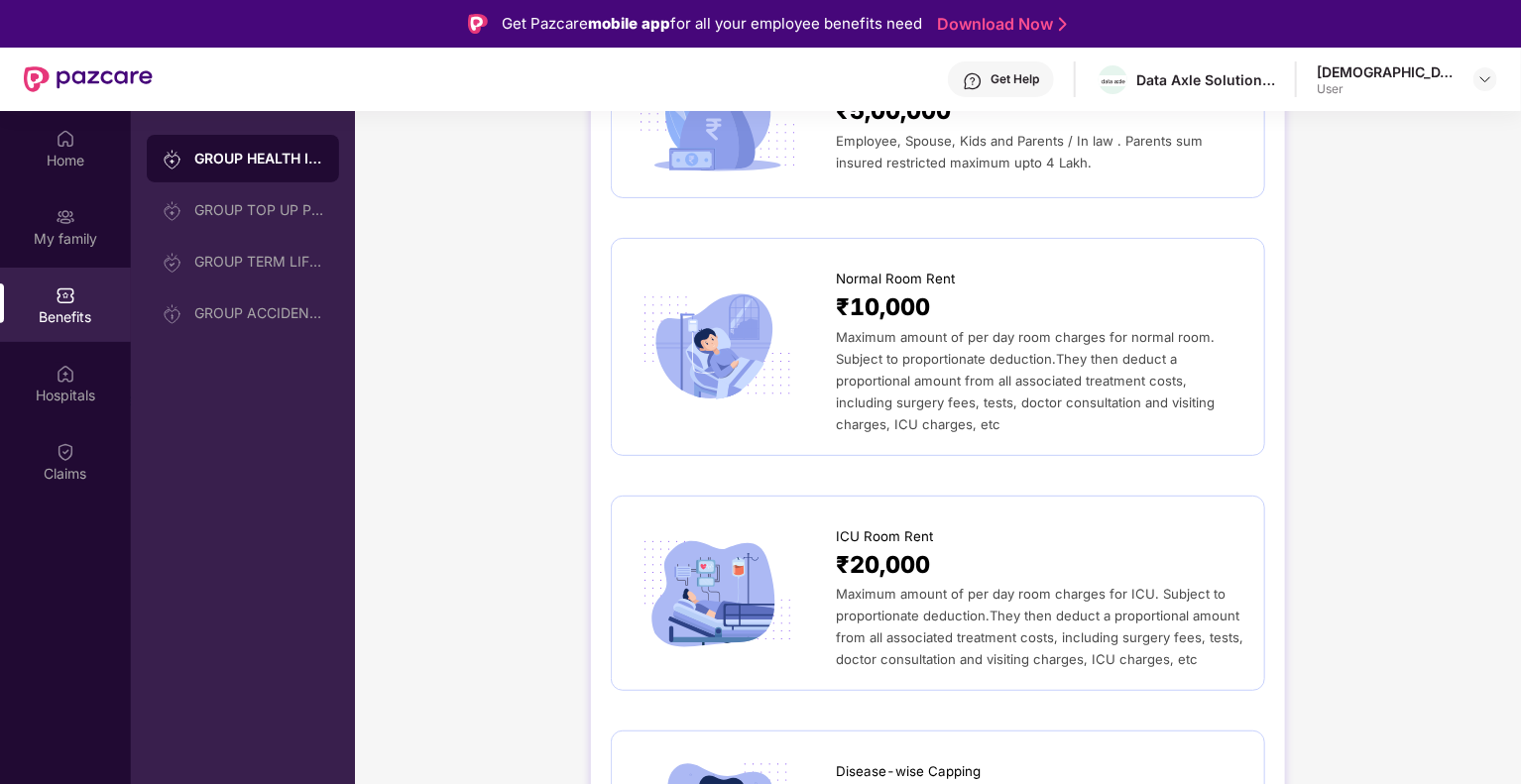 scroll, scrollTop: 0, scrollLeft: 0, axis: both 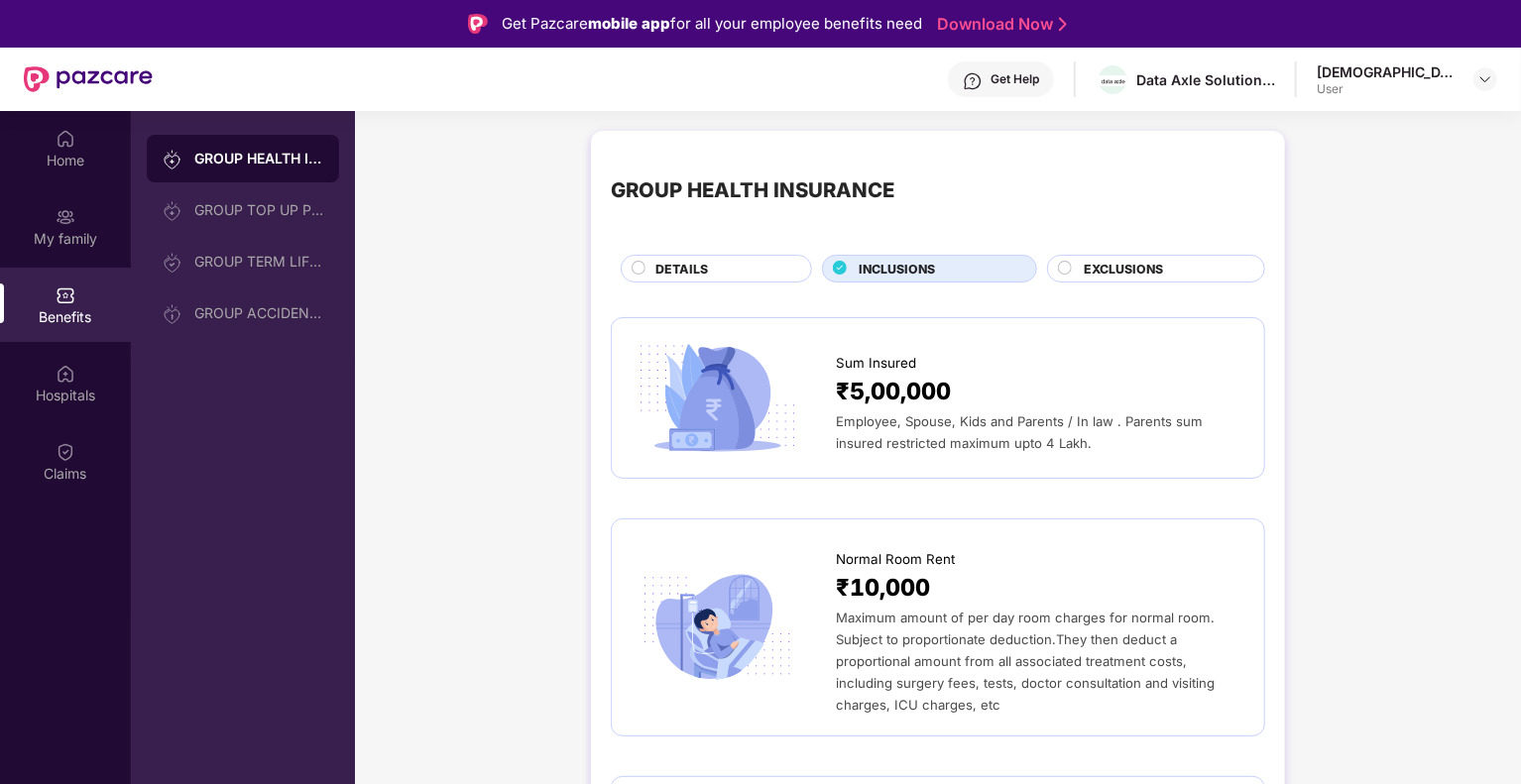 click on "EXCLUSIONS" at bounding box center [1164, 271] 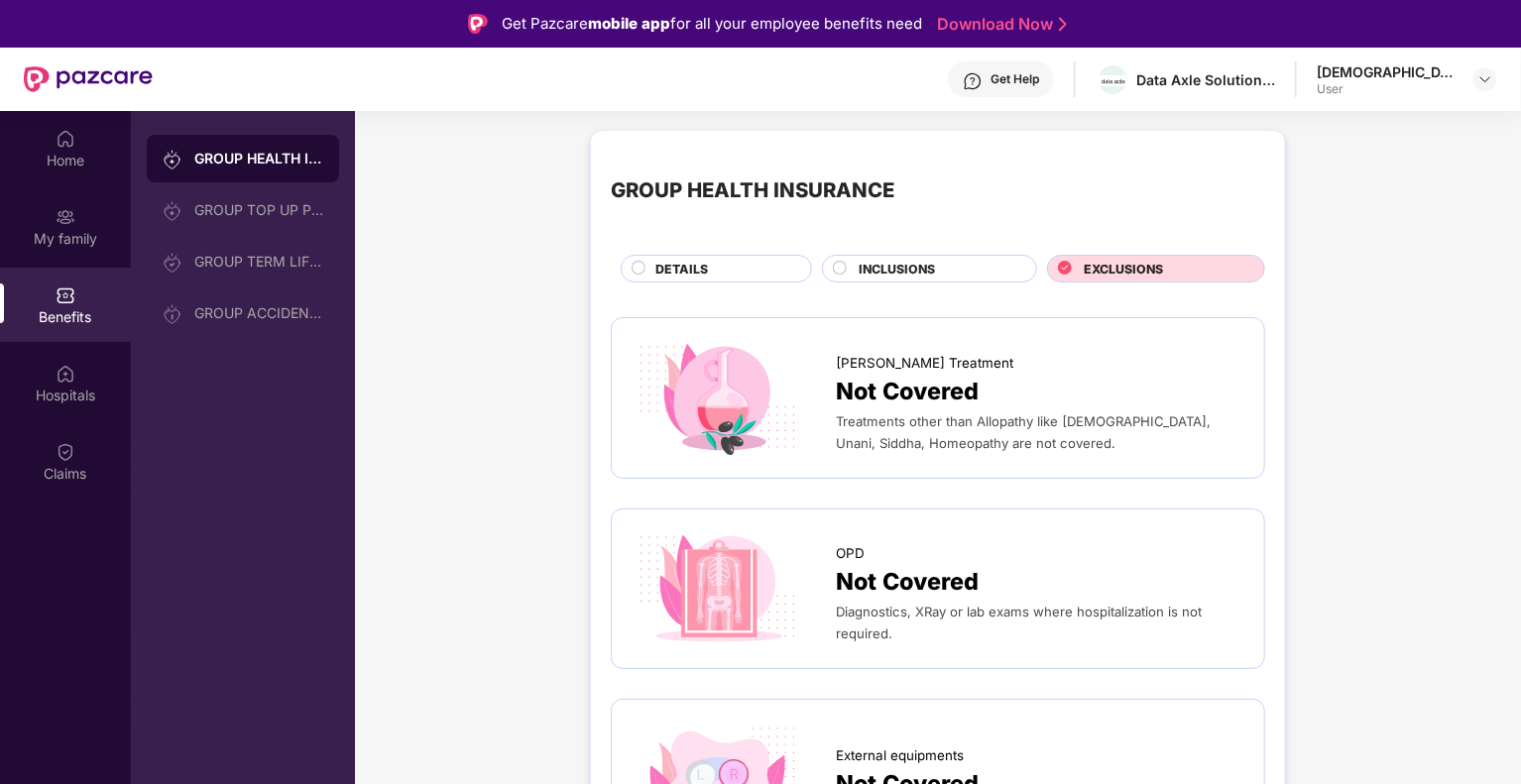 click on "DETAILS" at bounding box center [723, 271] 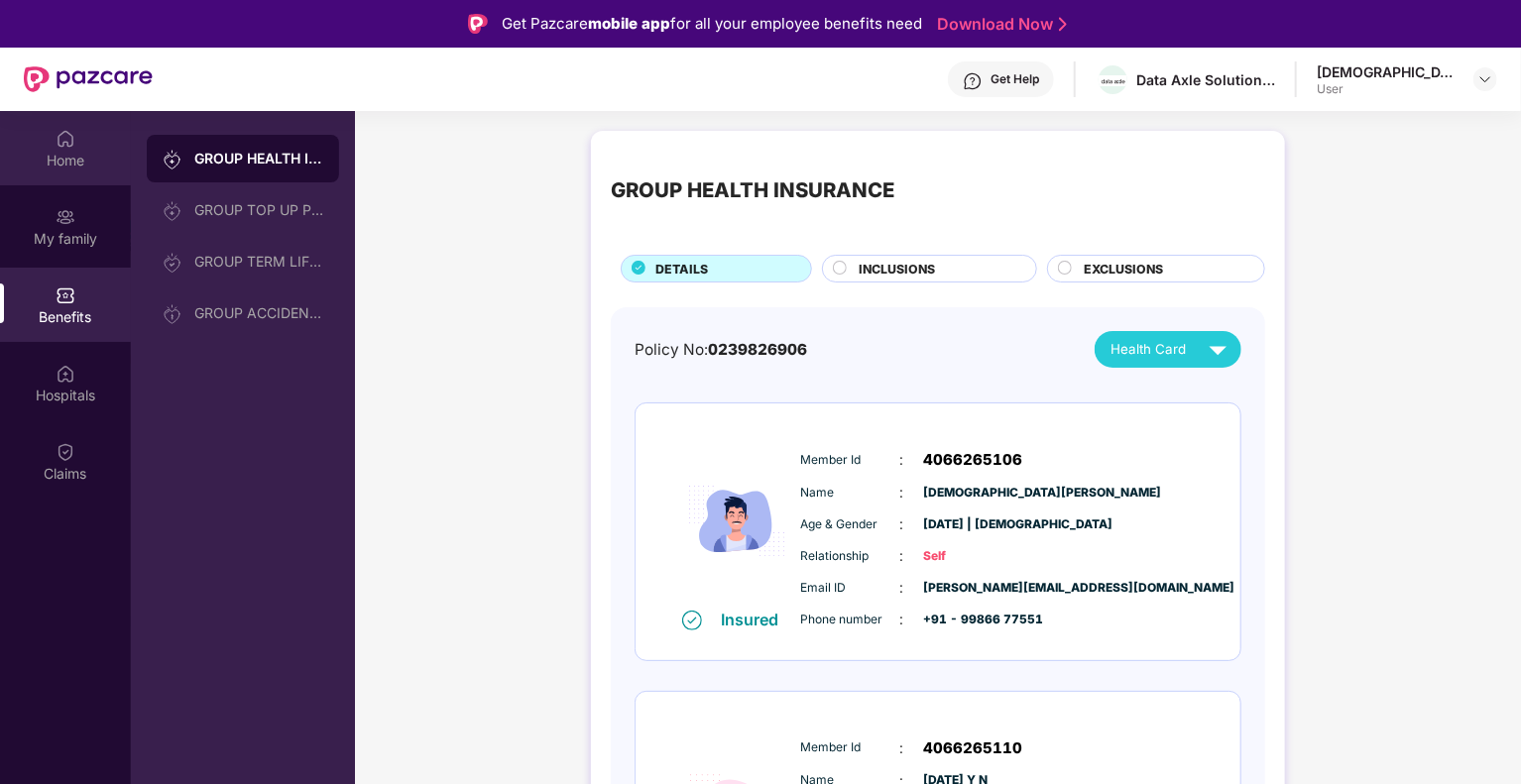 click on "Home" at bounding box center (65, 148) 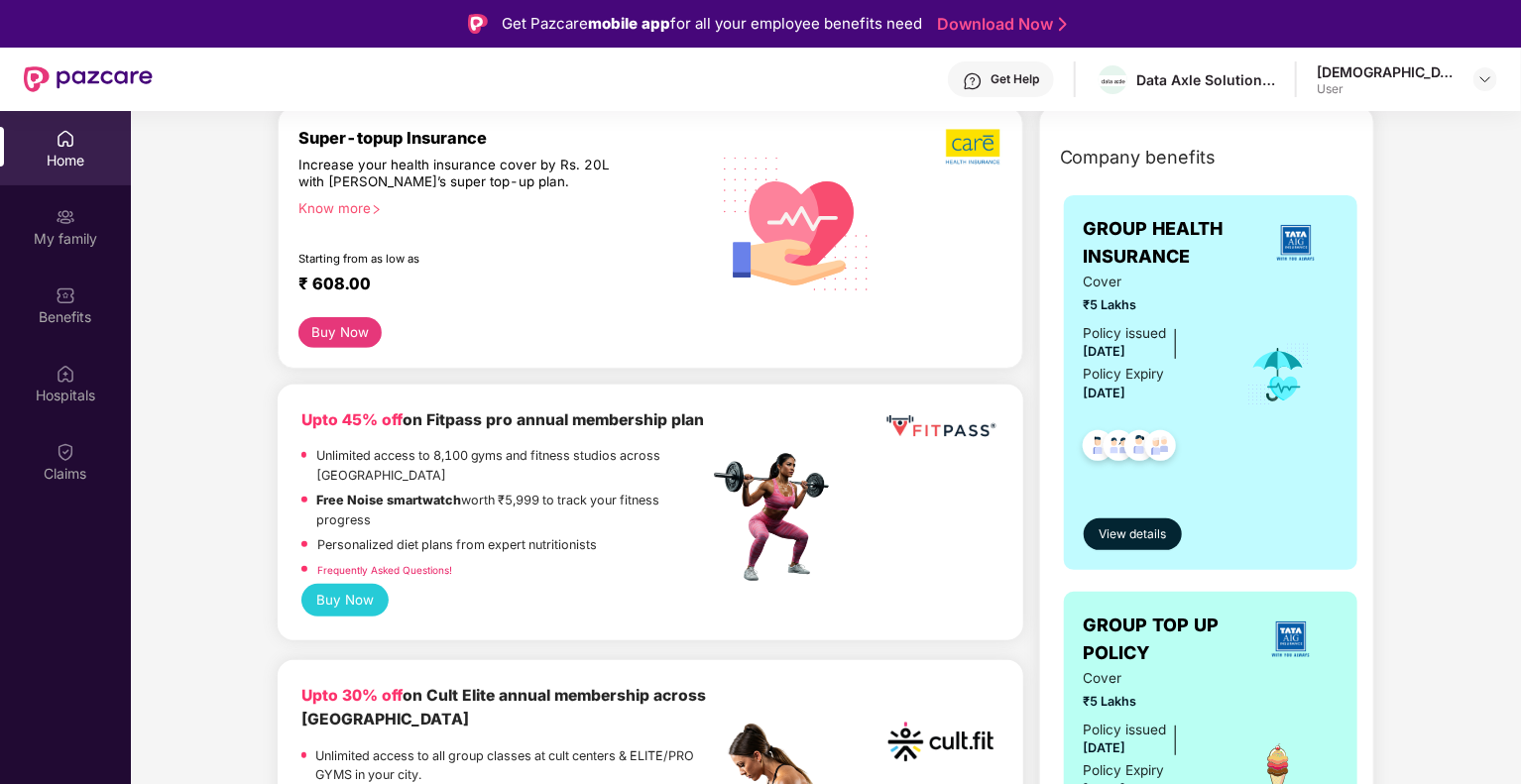 scroll, scrollTop: 292, scrollLeft: 0, axis: vertical 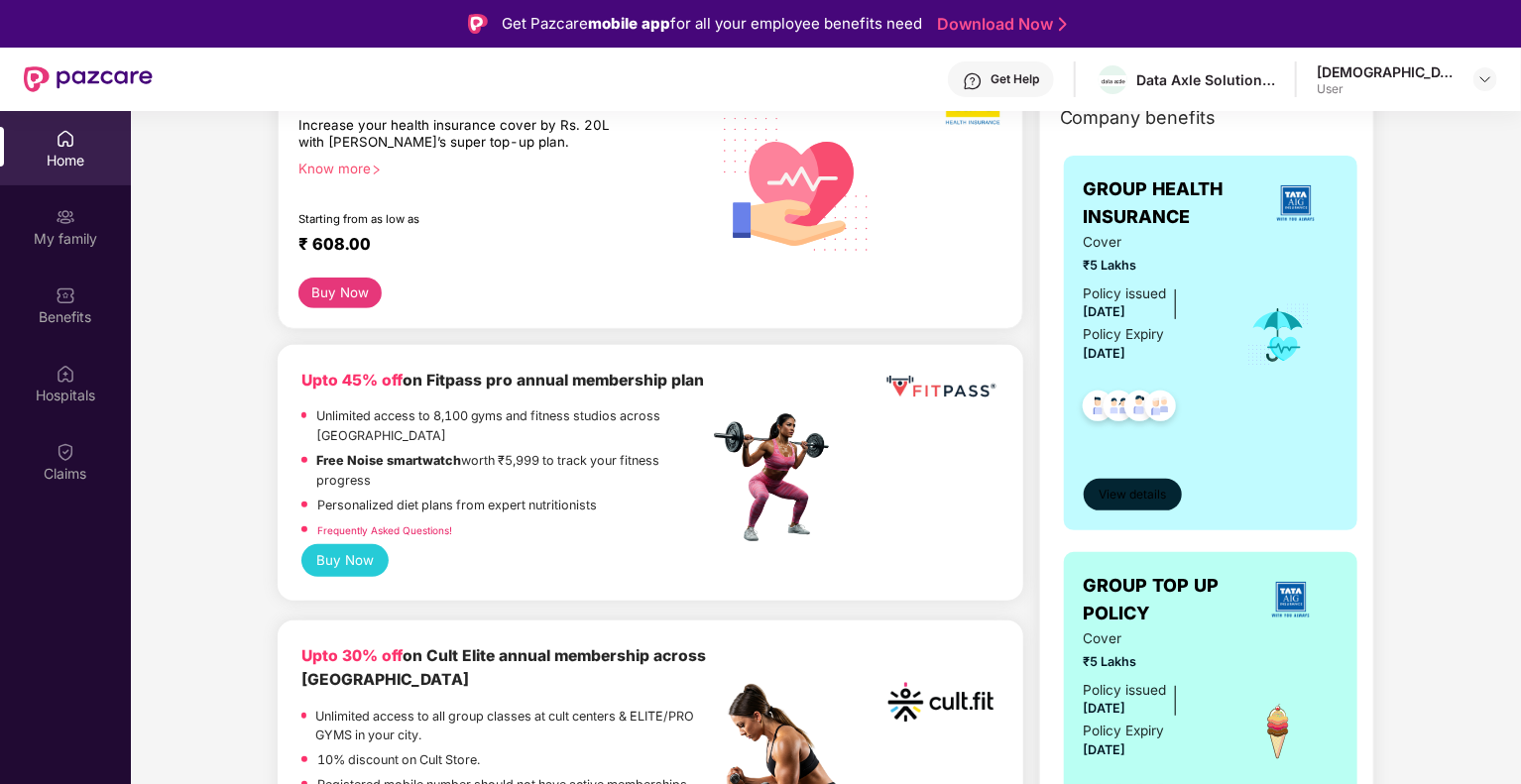 click on "View details" at bounding box center [1132, 495] 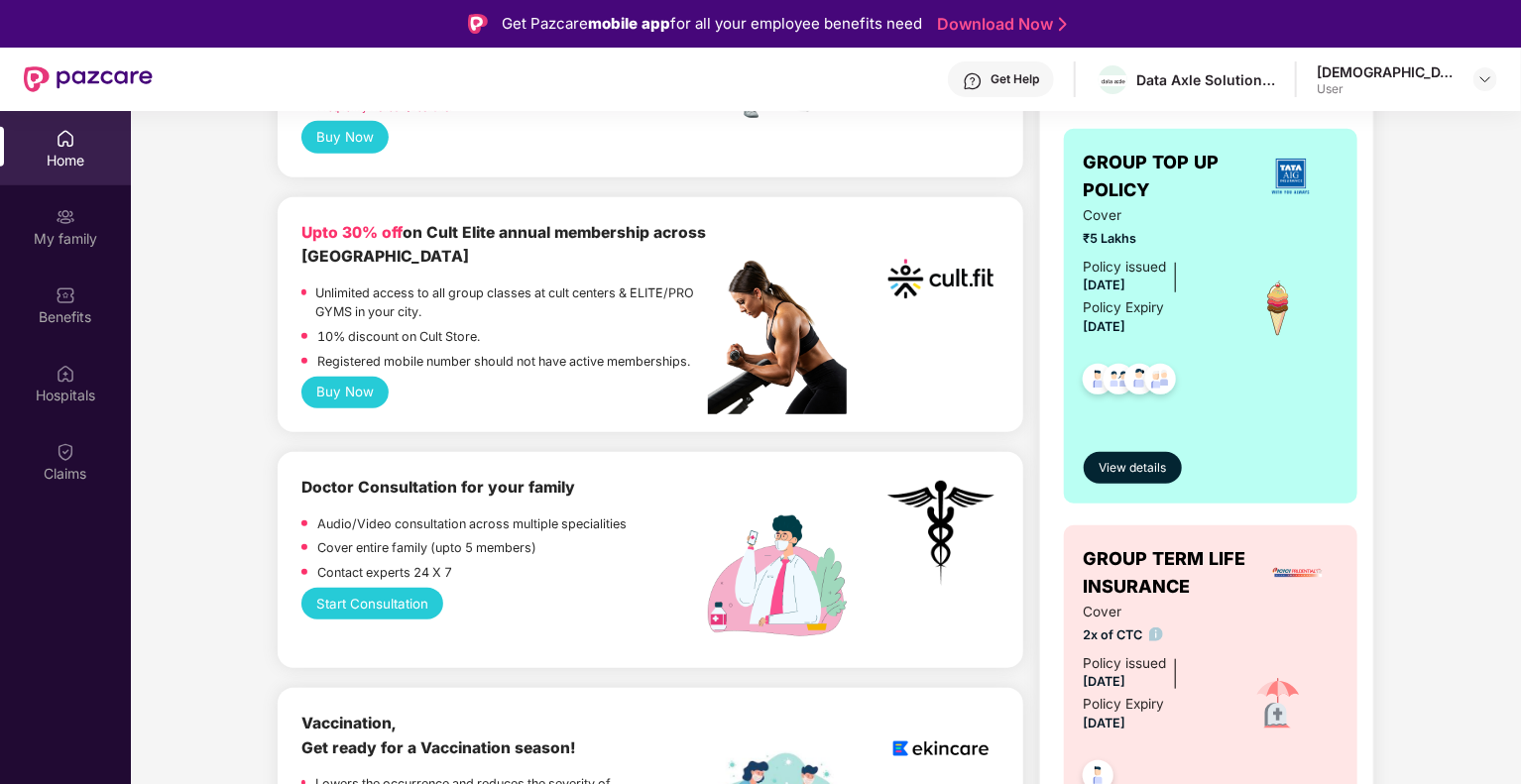 scroll, scrollTop: 721, scrollLeft: 0, axis: vertical 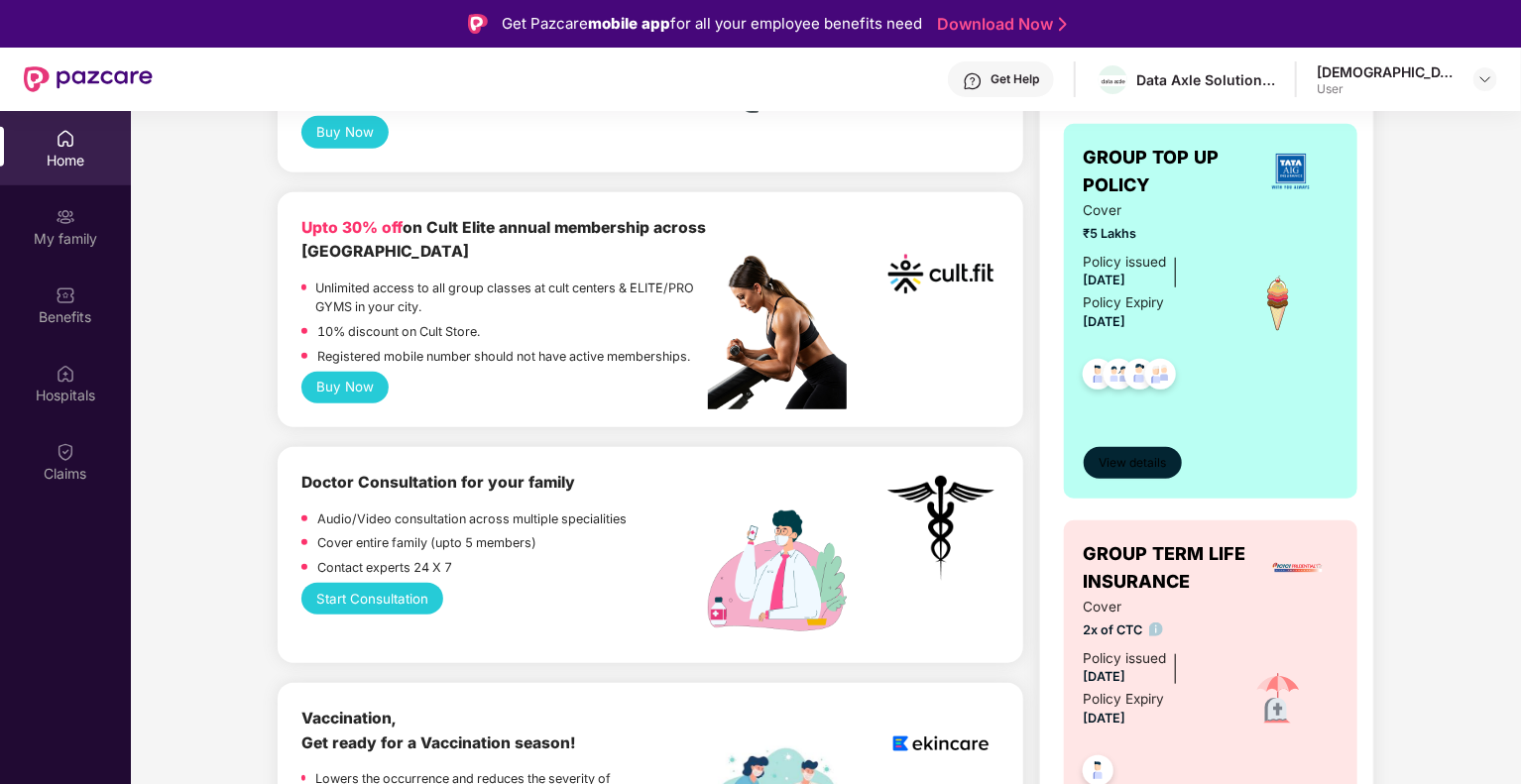 click on "View details" at bounding box center (1132, 463) 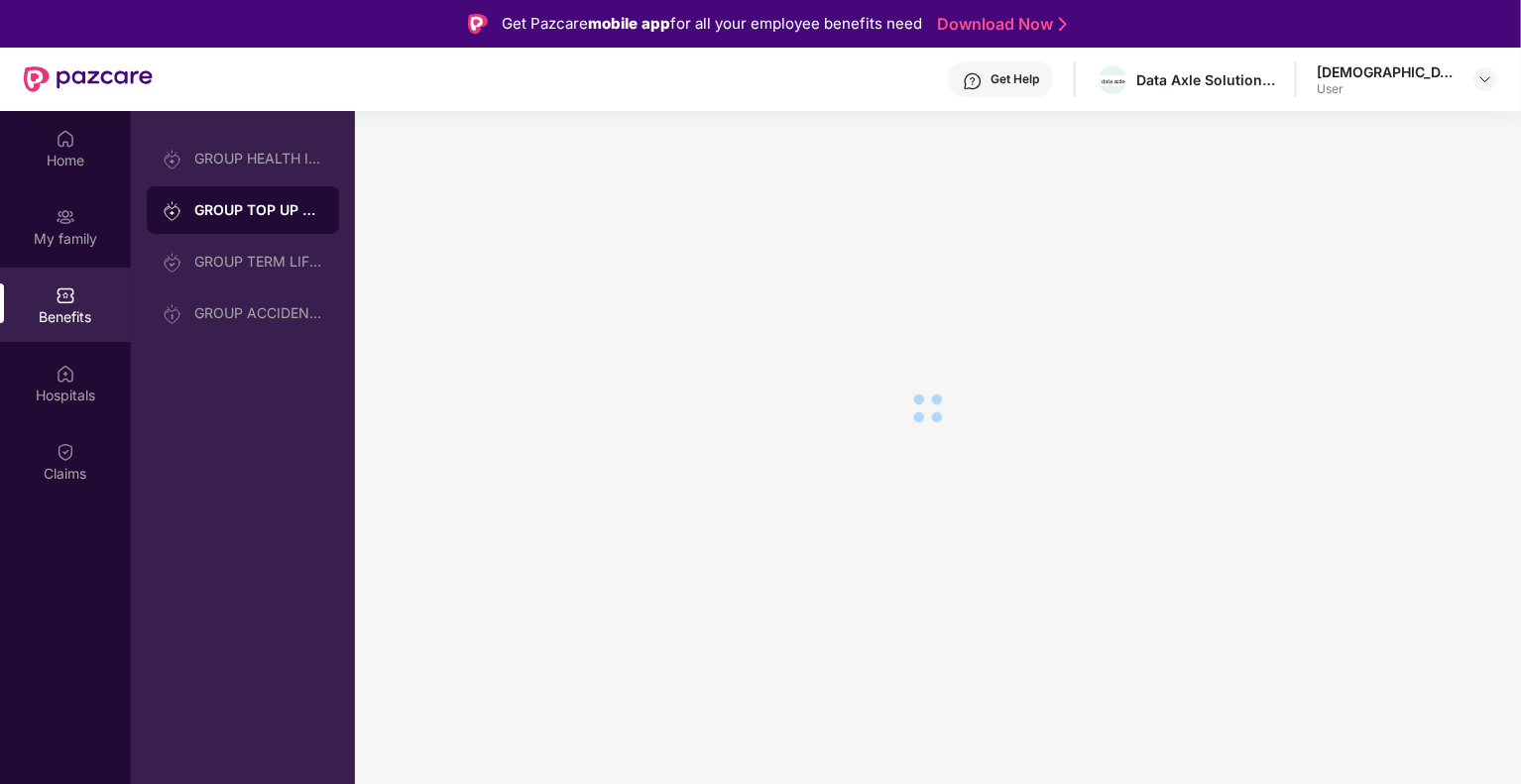 scroll, scrollTop: 0, scrollLeft: 0, axis: both 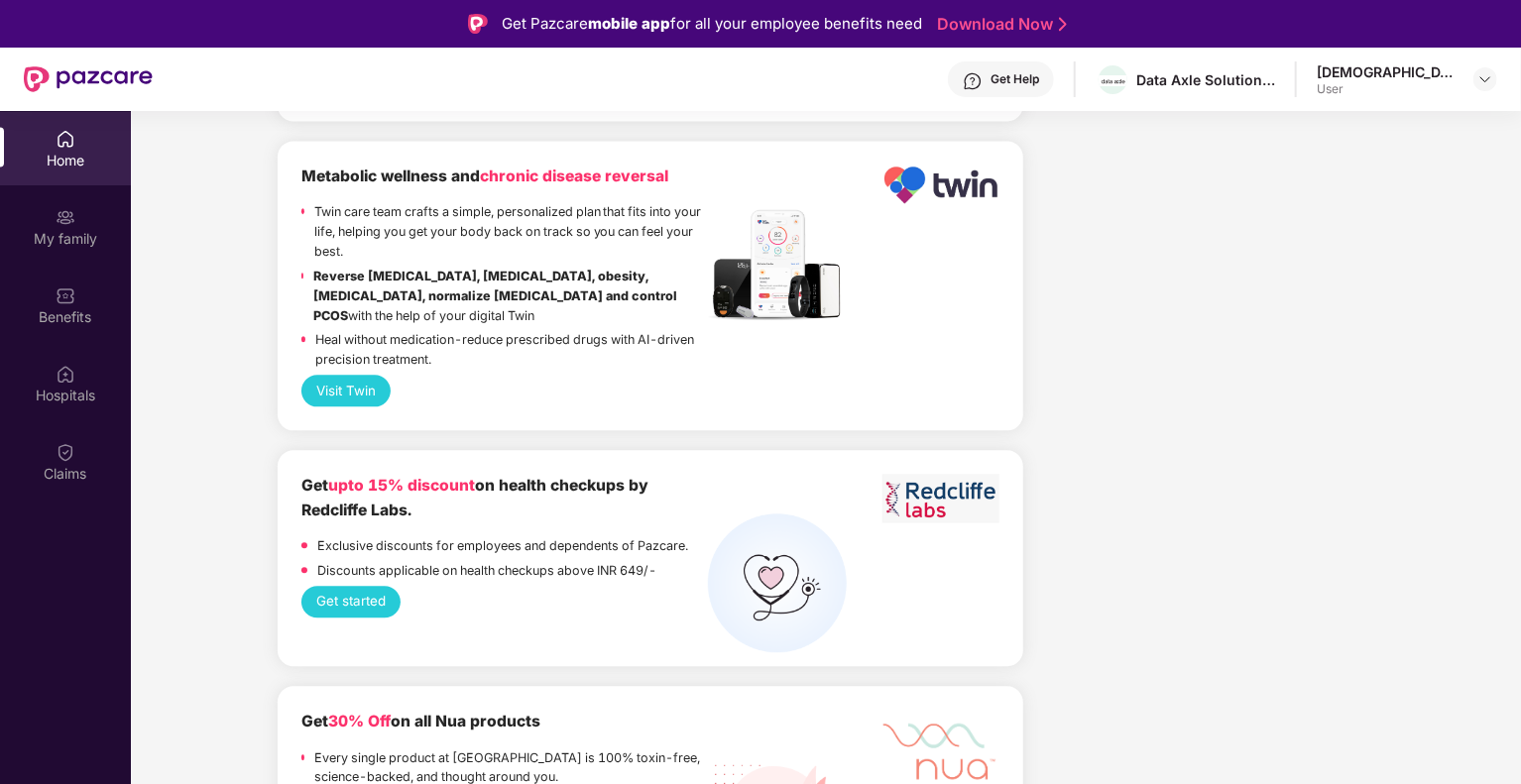 click on "Metabolic wellness and   chronic disease reversal Twin care team crafts a simple, personalized plan that fits into your life, helping you get your body back on track so you can feel your best. Reverse [MEDICAL_DATA], [MEDICAL_DATA], obesity, [MEDICAL_DATA], normalize [MEDICAL_DATA] and control PCOS  with the help of your digital Twin Heal without medication-reduce prescribed drugs with AI-driven precision treatment. Visit Twin" at bounding box center [650, 285] 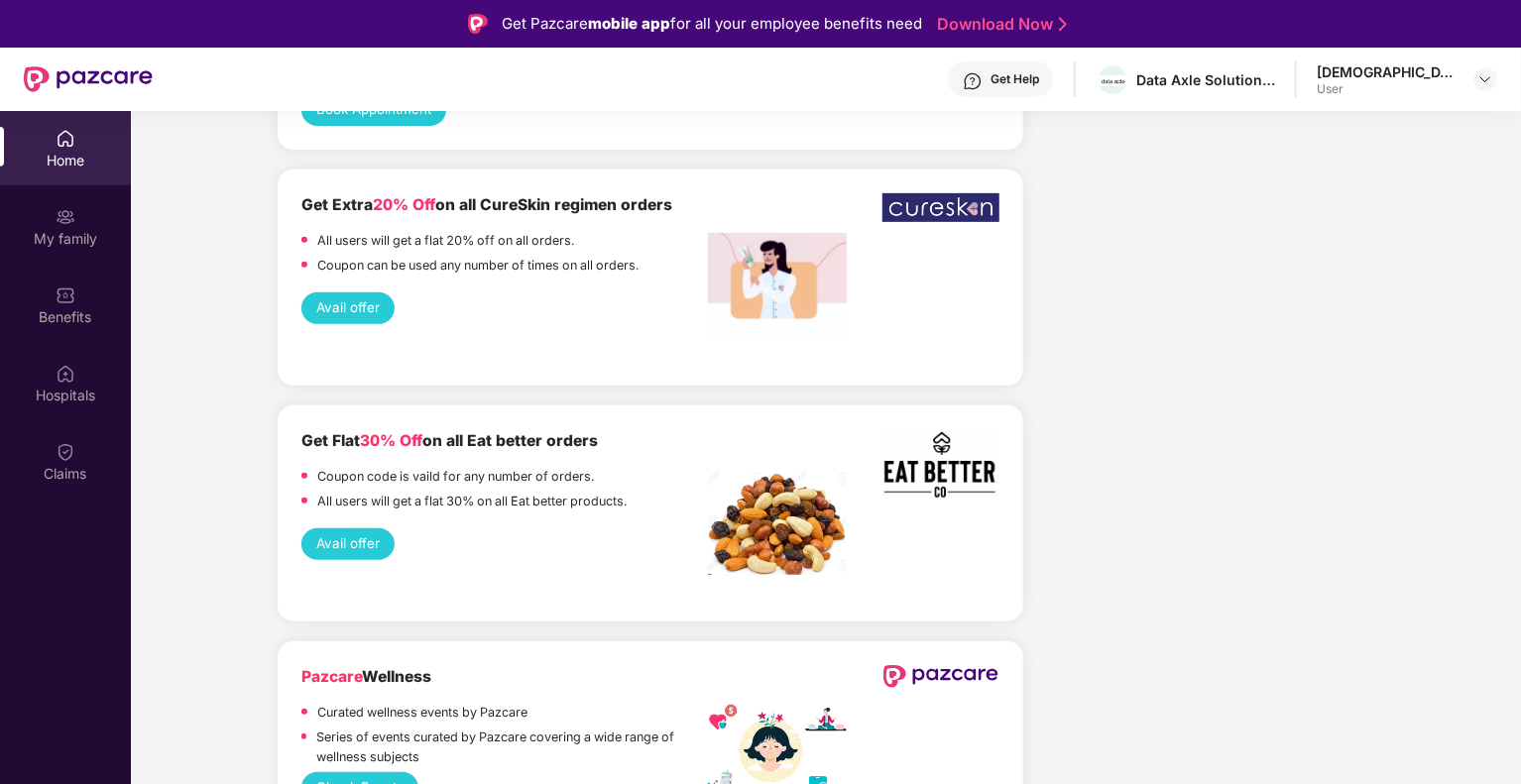 scroll, scrollTop: 4399, scrollLeft: 0, axis: vertical 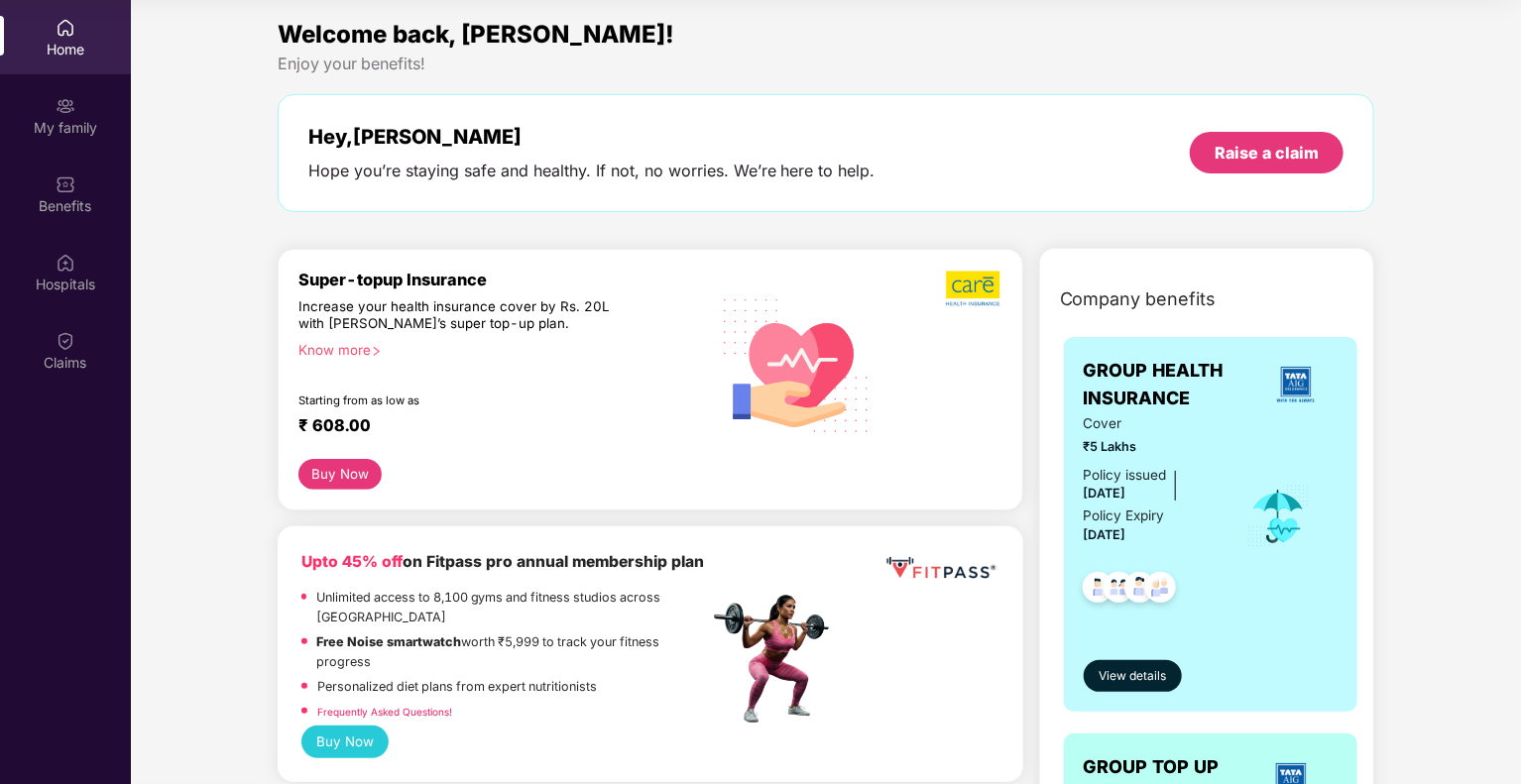 click on "Buy Now" at bounding box center [340, 474] 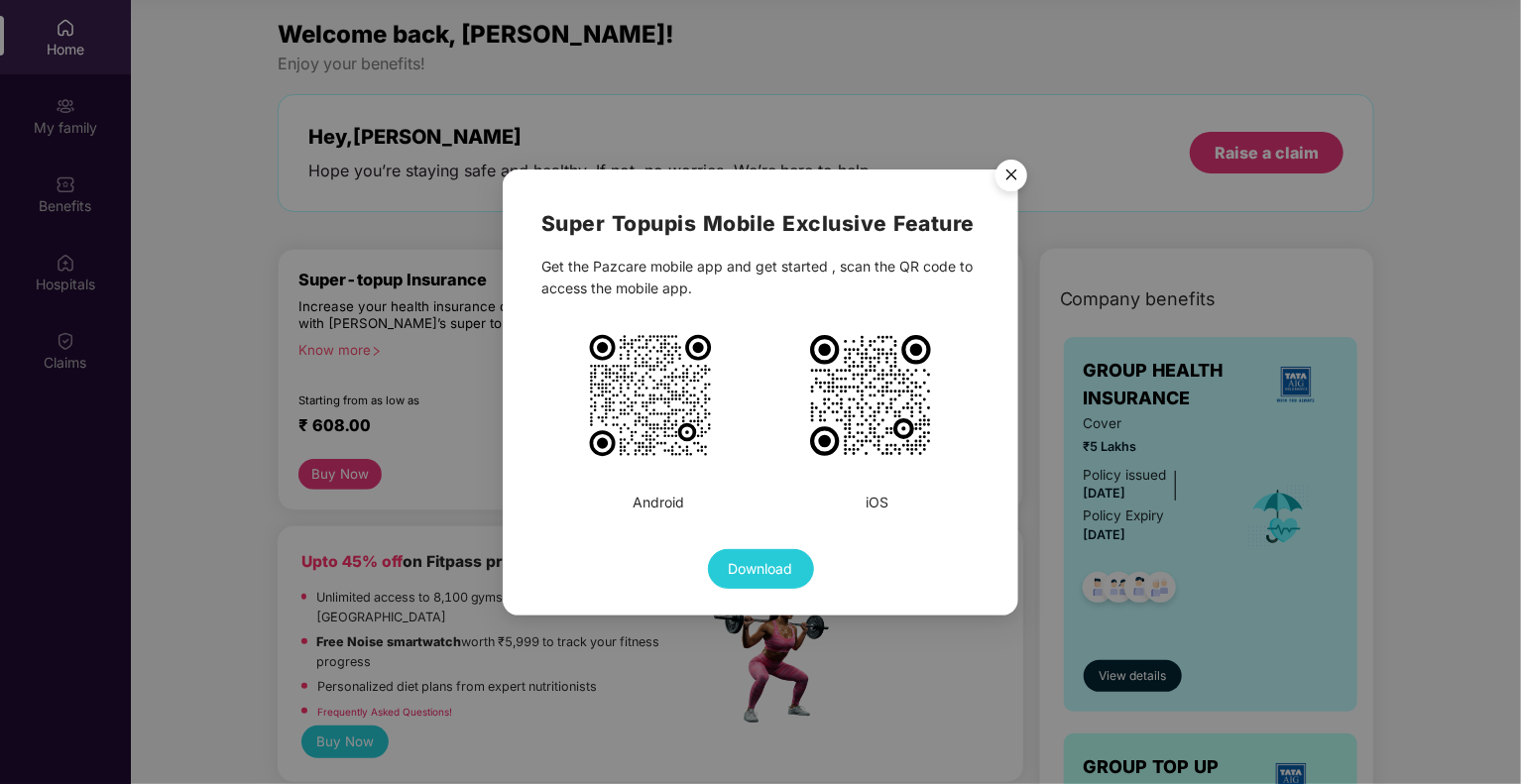 click at bounding box center [1011, 178] 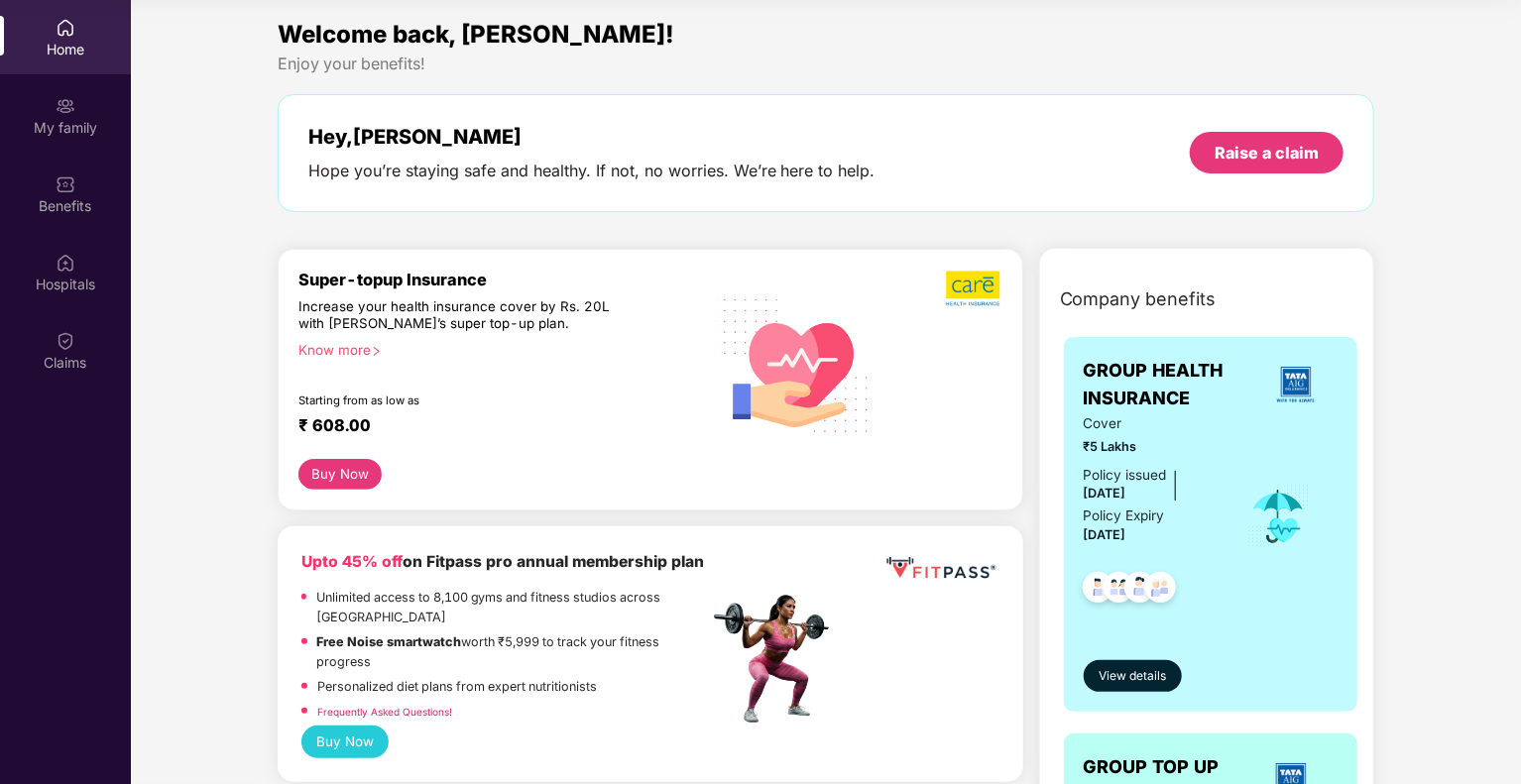 click on "Know more" at bounding box center (498, 349) 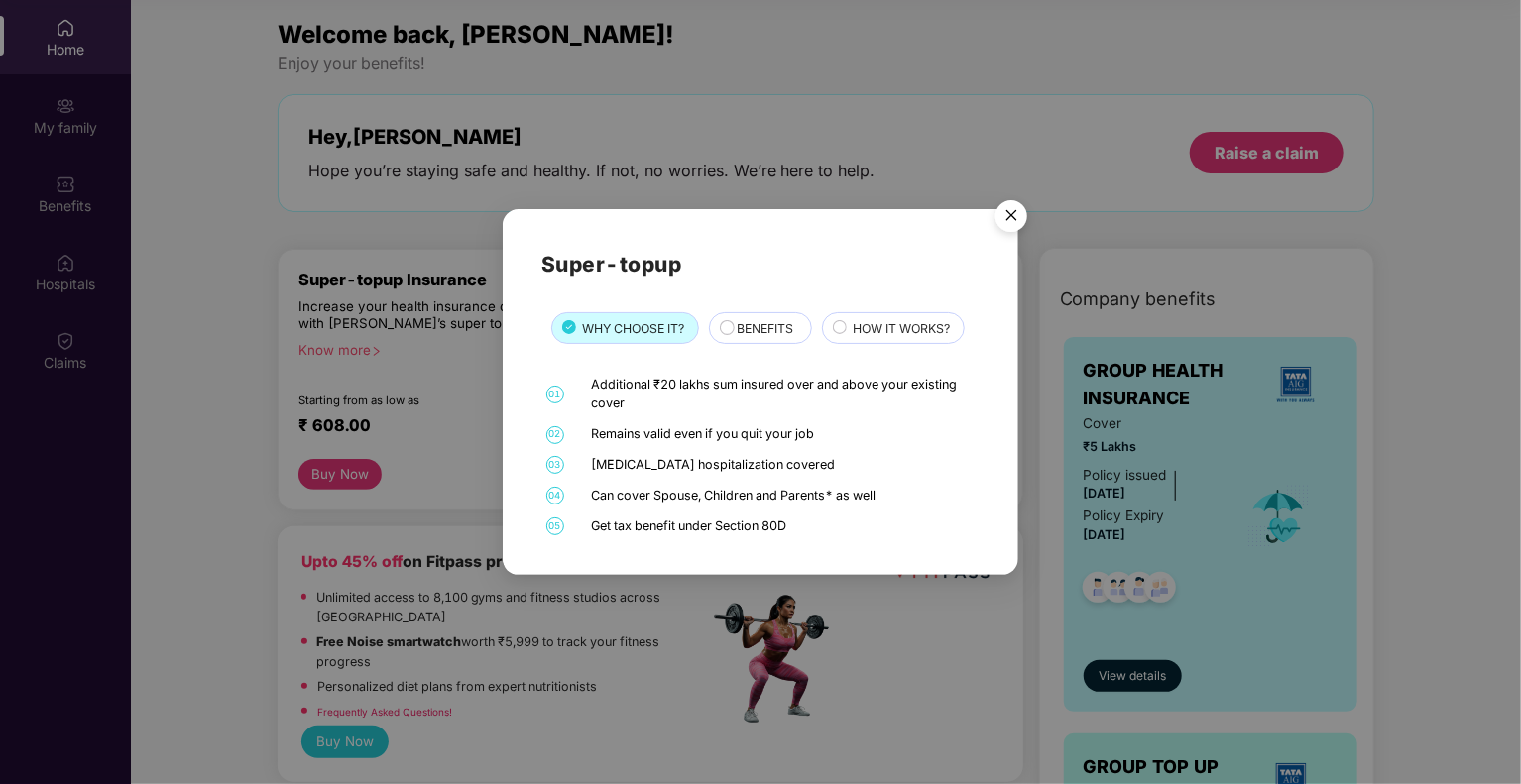 click on "BENEFITS" at bounding box center [764, 328] 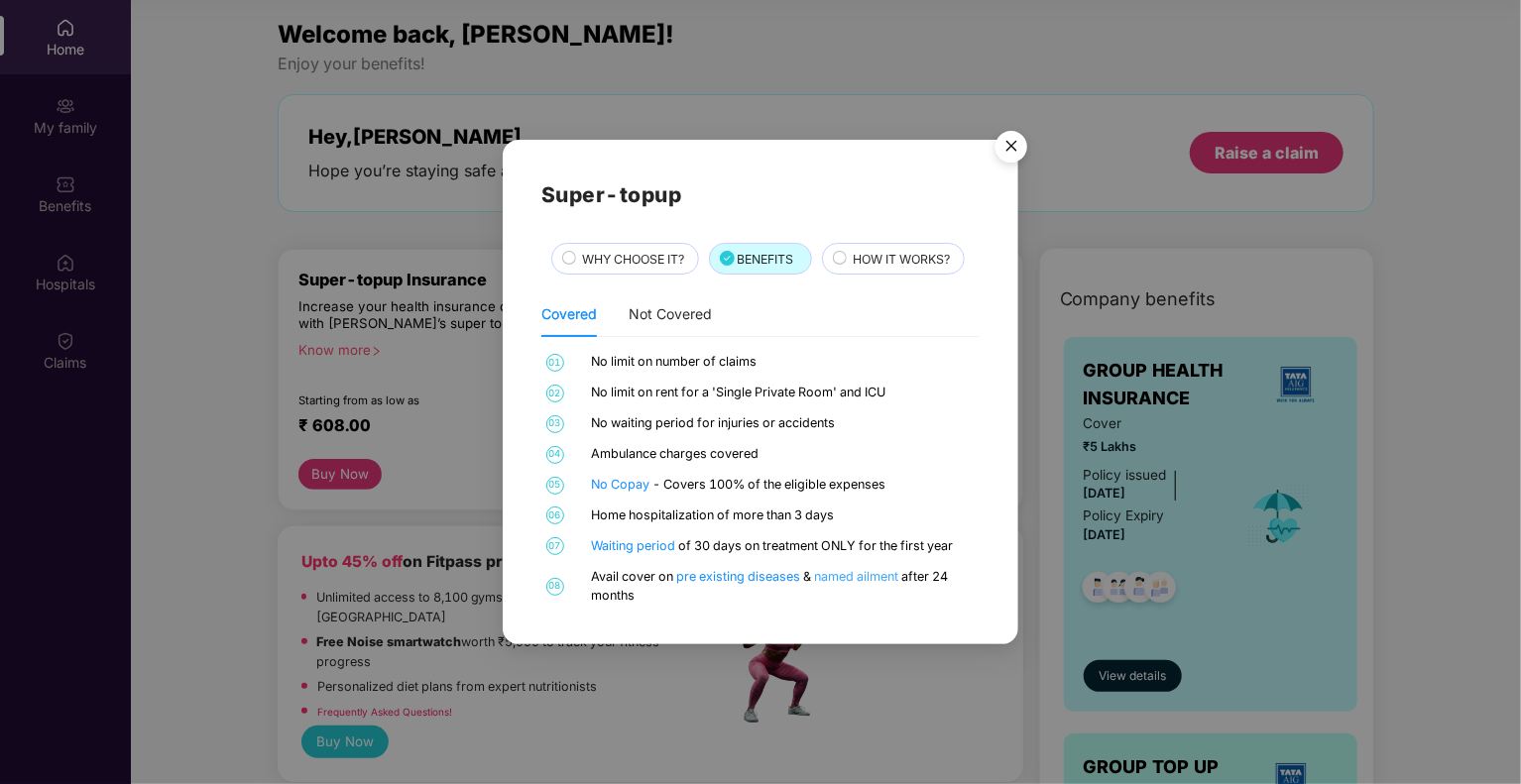 click on "named ailment" at bounding box center [859, 576] 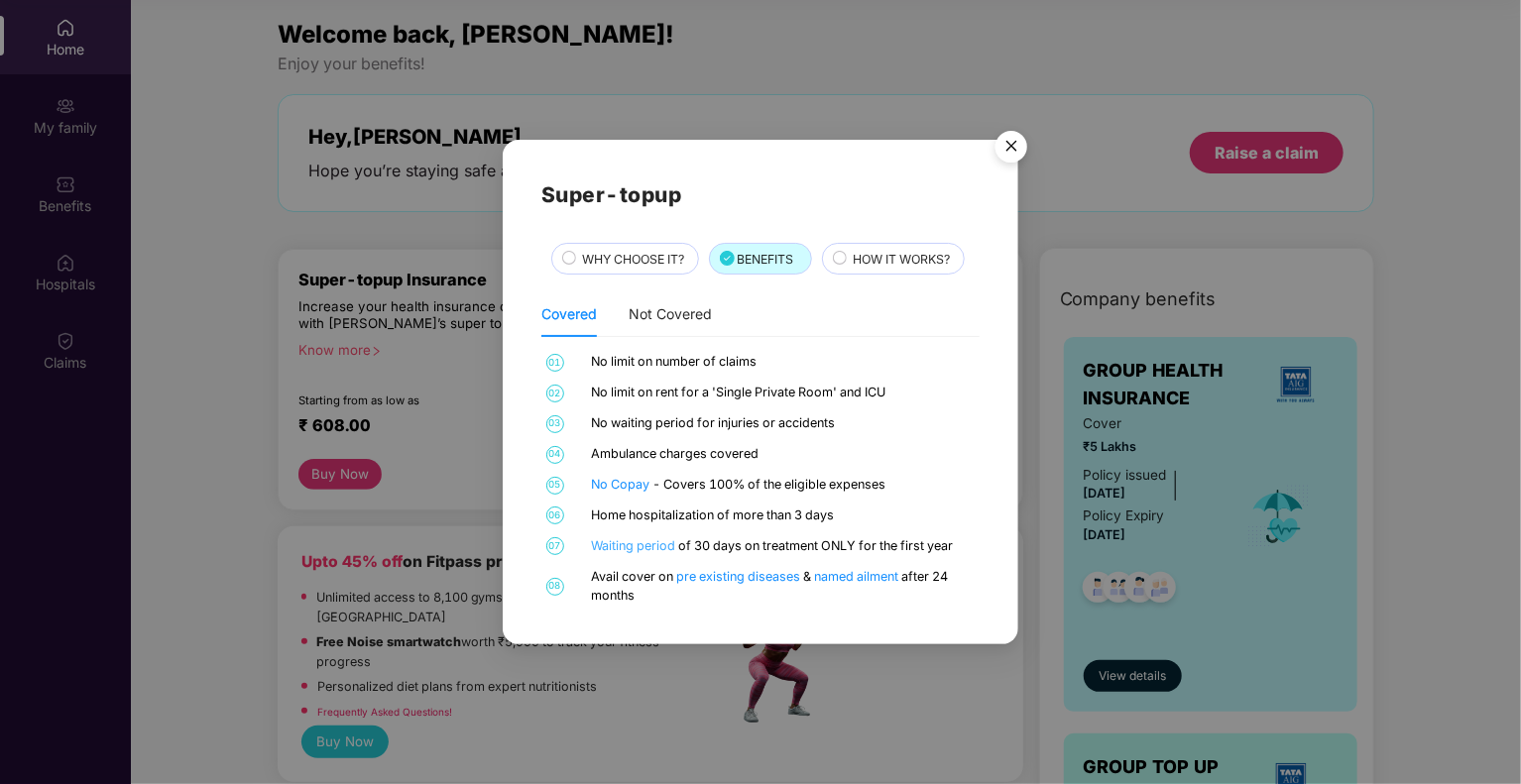 click on "Waiting period" at bounding box center (636, 545) 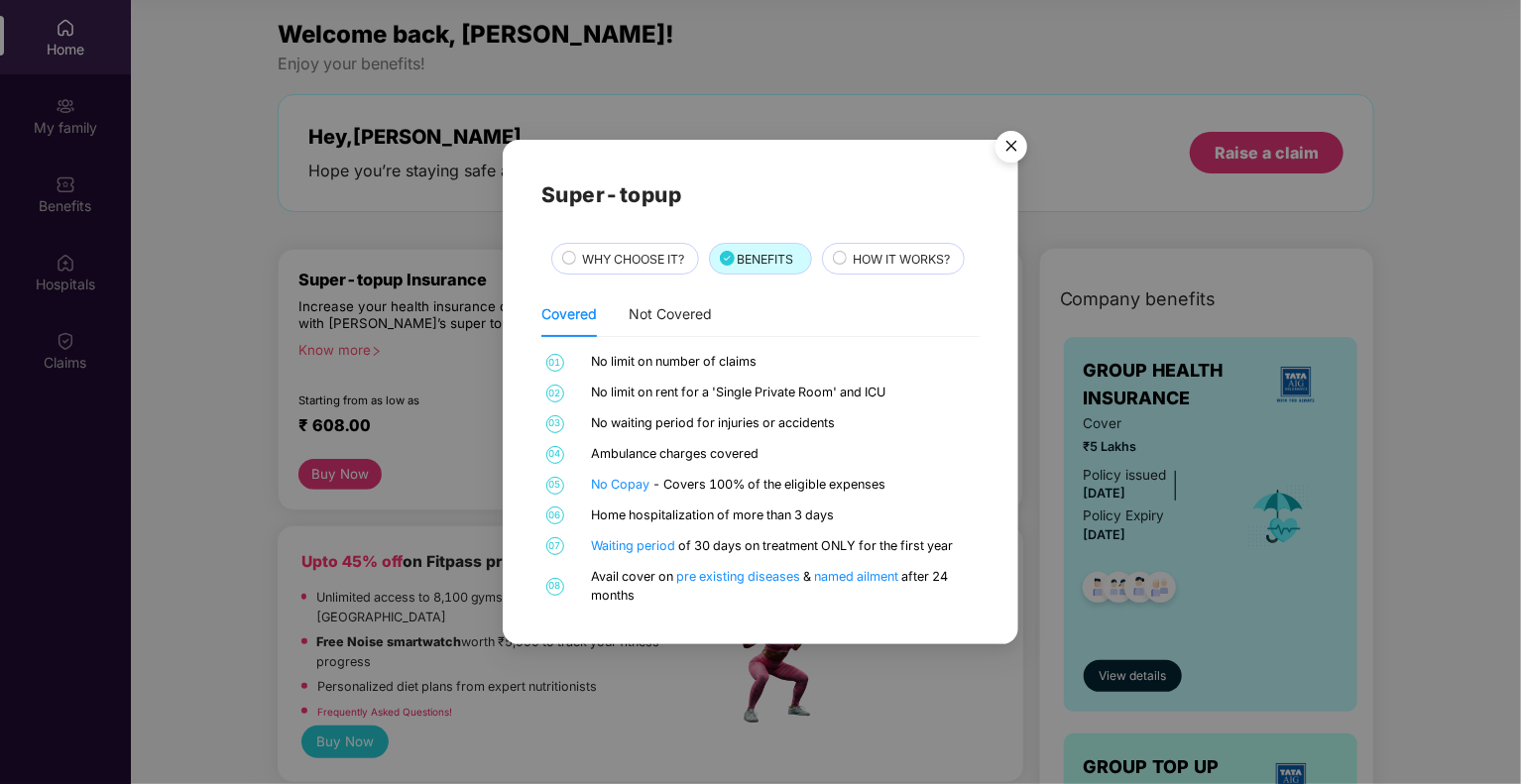 click on "HOW IT WORKS?" at bounding box center [901, 259] 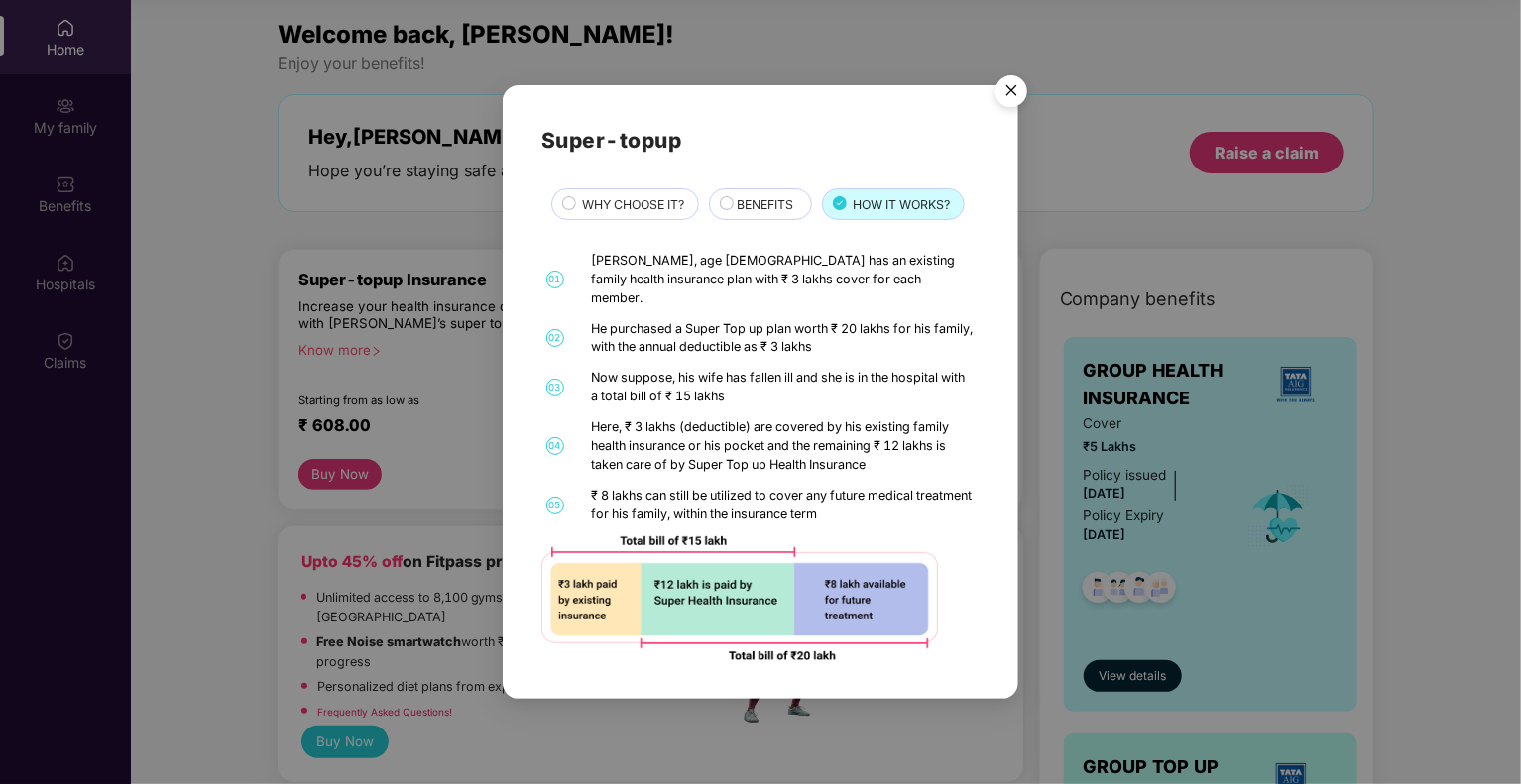 click on "WHY CHOOSE IT?" at bounding box center [634, 204] 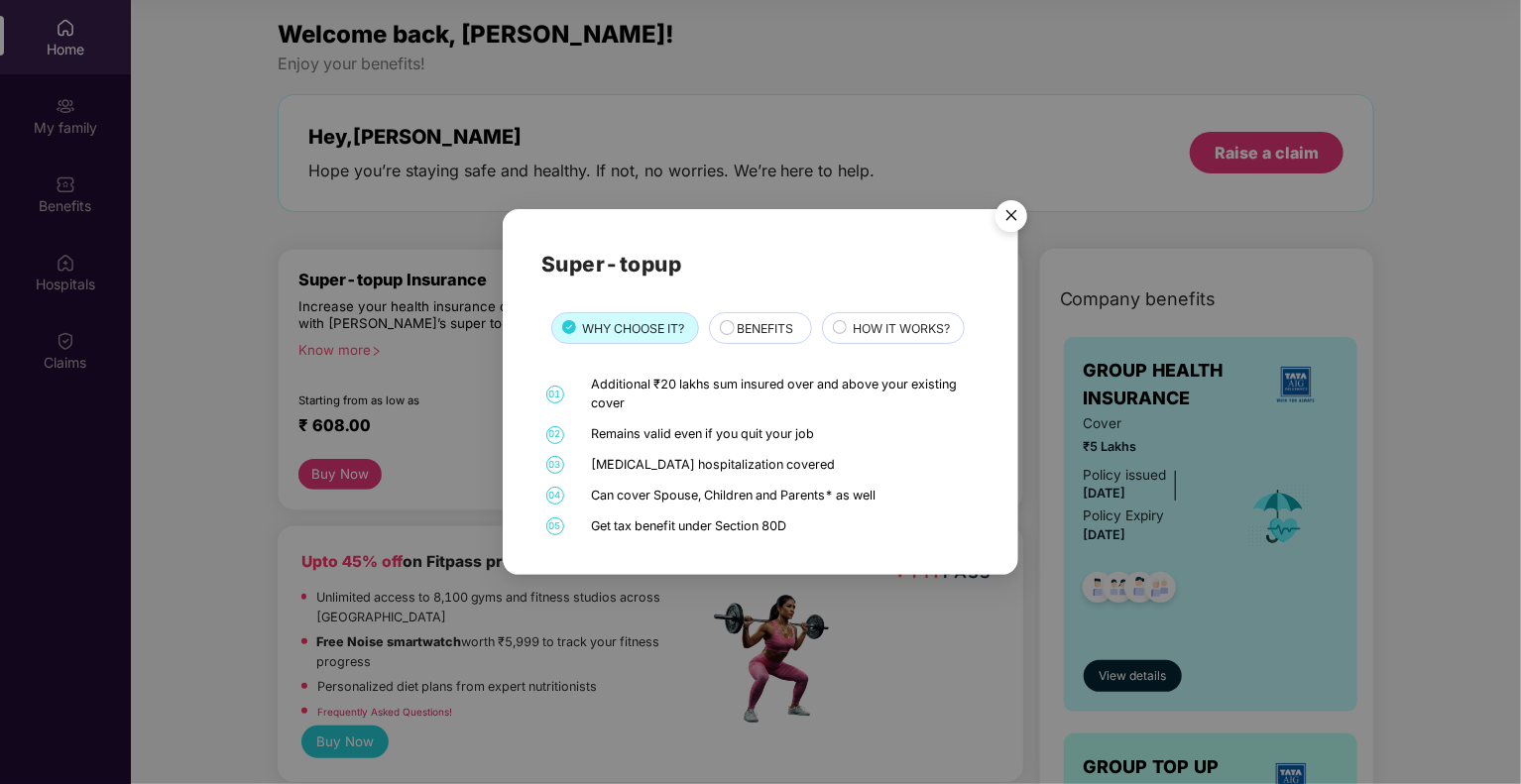 click at bounding box center [1011, 219] 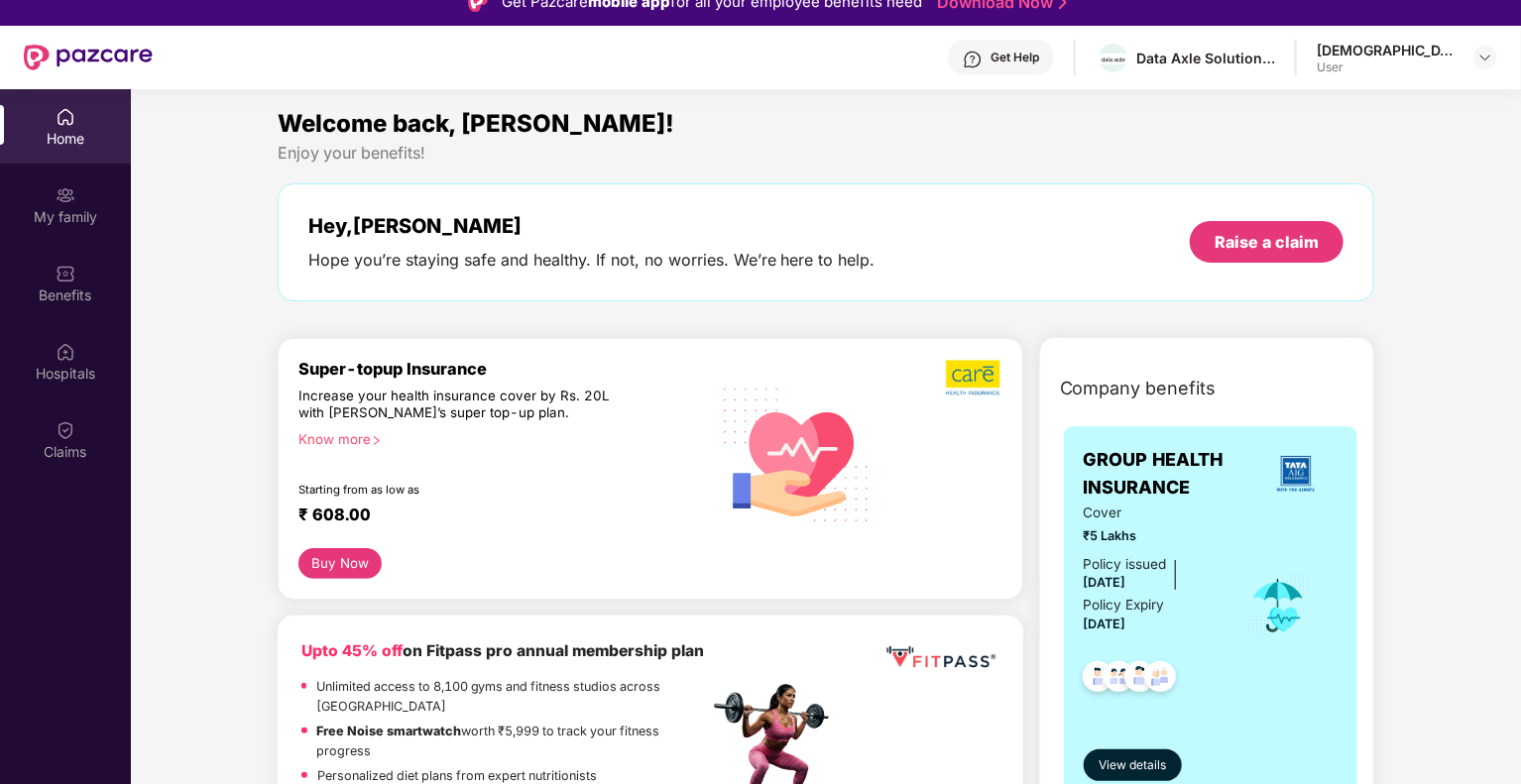 scroll, scrollTop: 20, scrollLeft: 0, axis: vertical 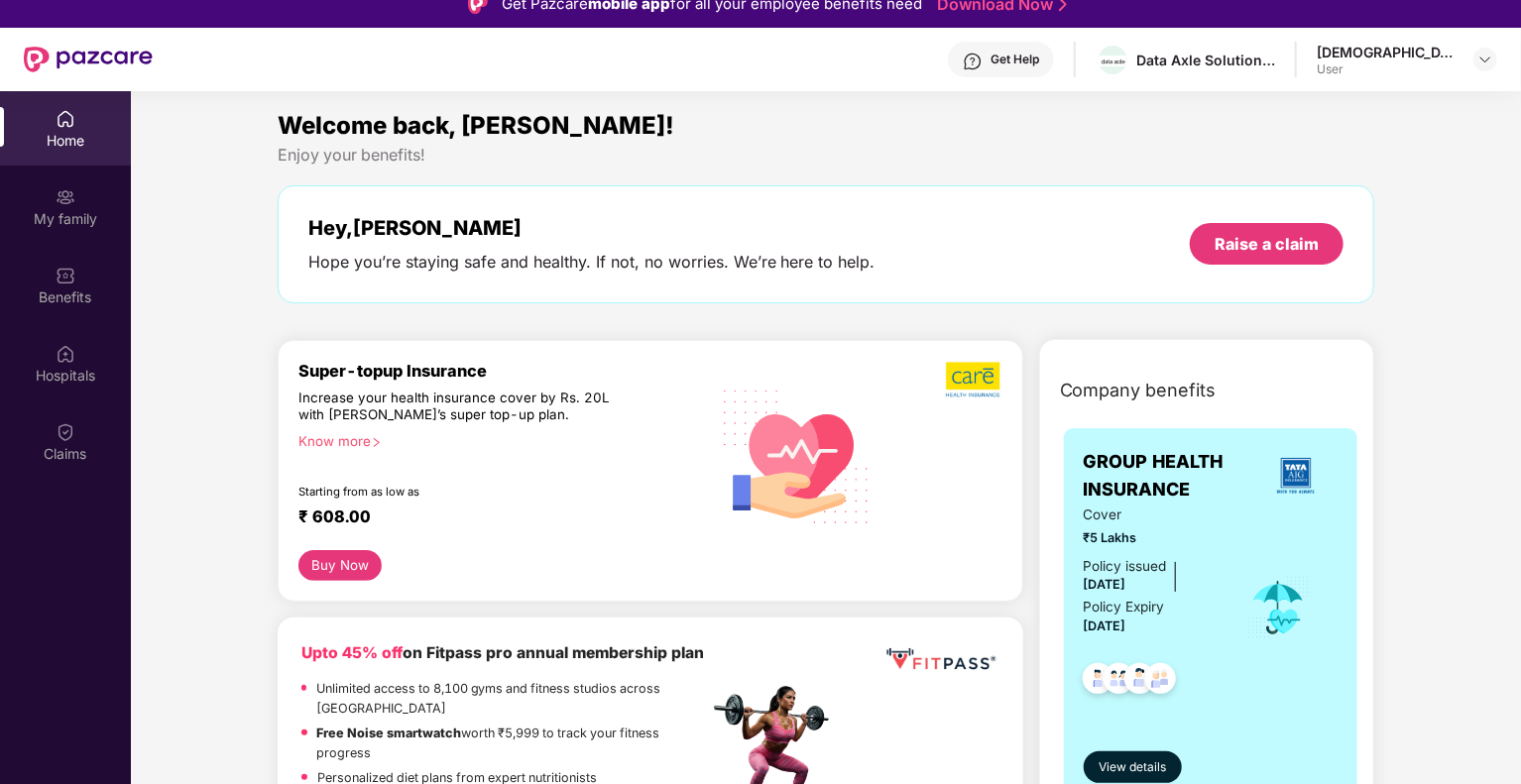click on "Buy Now" at bounding box center (340, 565) 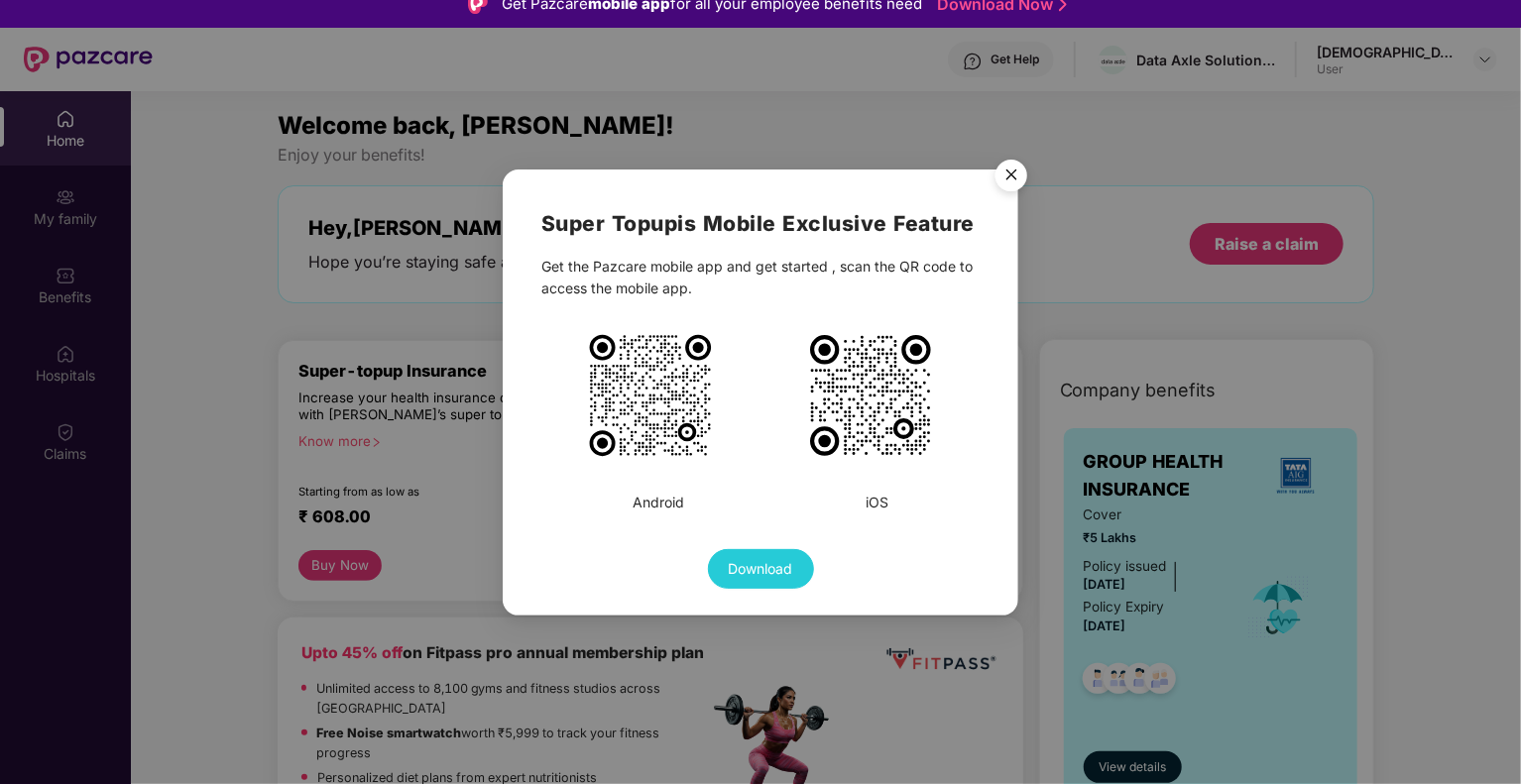 click at bounding box center (1011, 178) 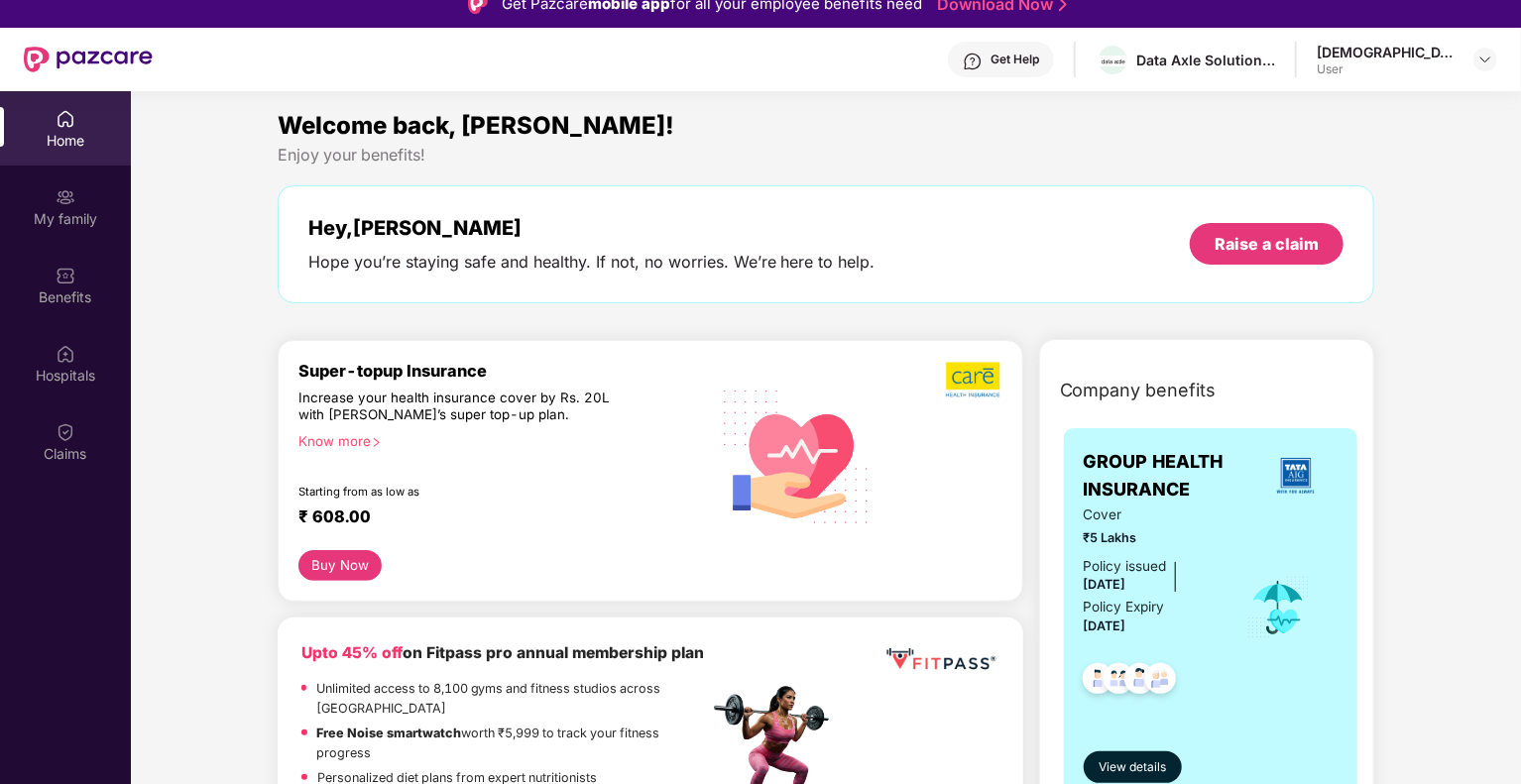 click on "Super-topup Insurance Increase your health insurance cover by Rs. 20L with [PERSON_NAME]’s super top-up plan. Know more  Starting from as low as ₹ 608.00" at bounding box center (504, 456) 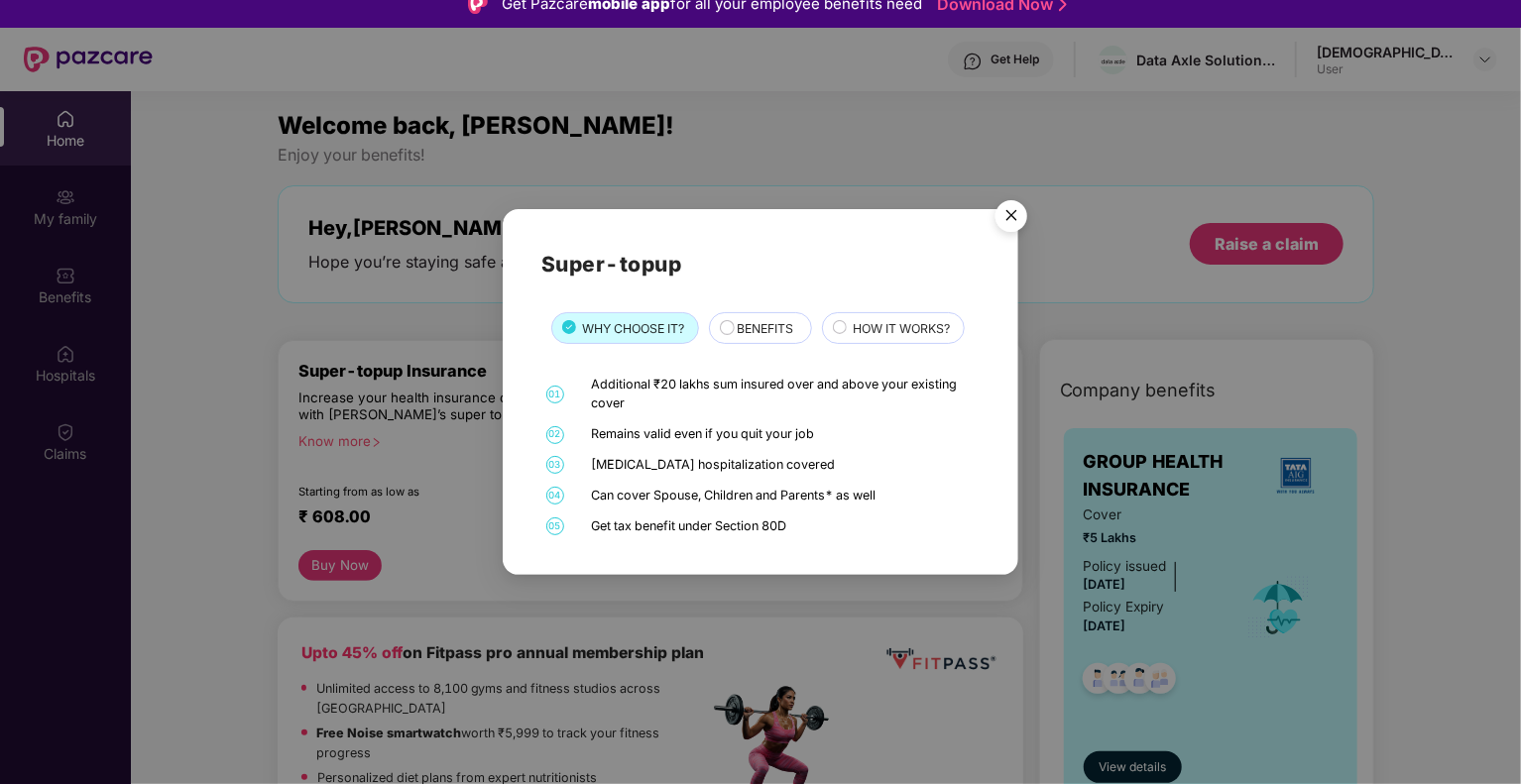 click at bounding box center [1011, 219] 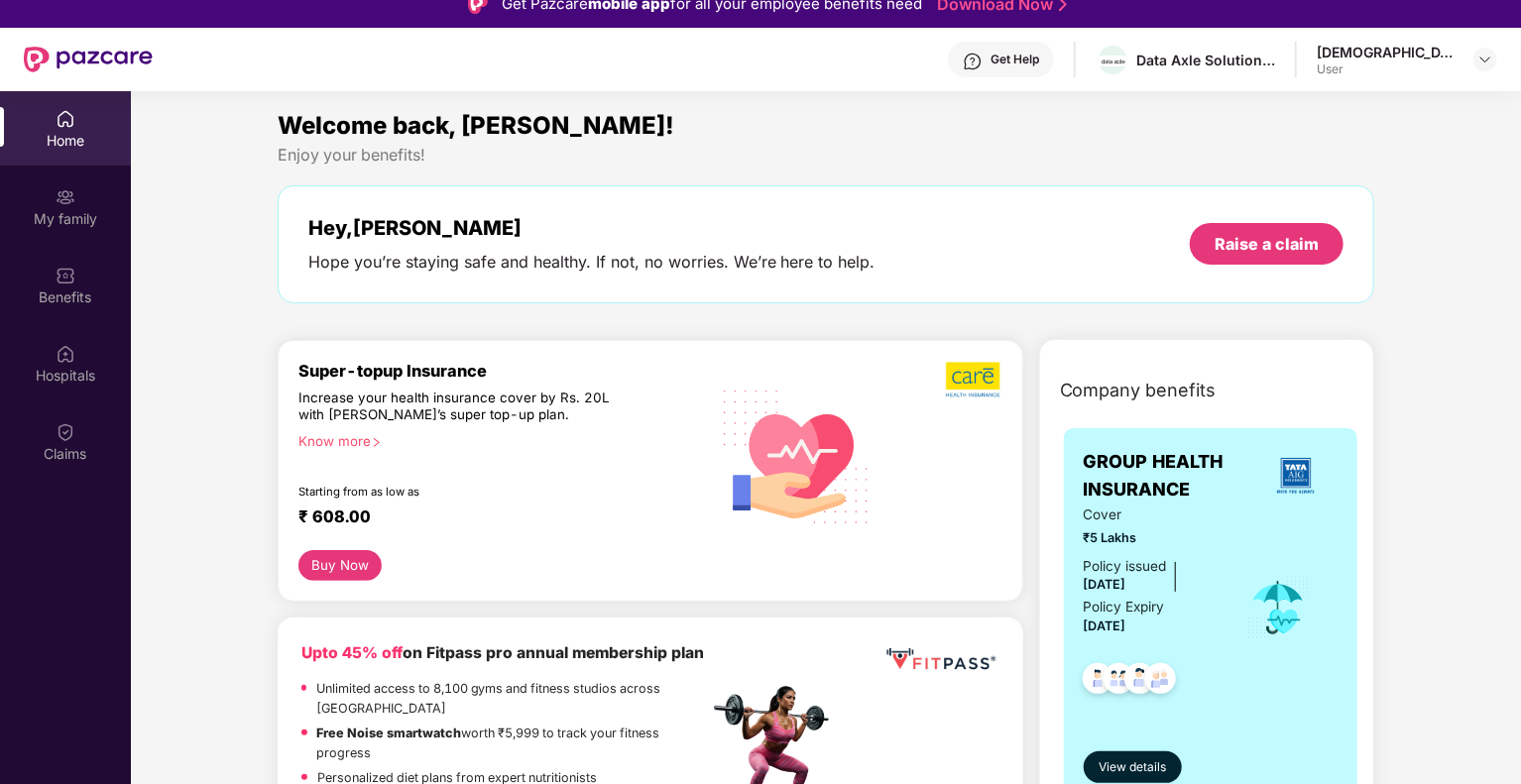 click on "Buy Now" at bounding box center [340, 565] 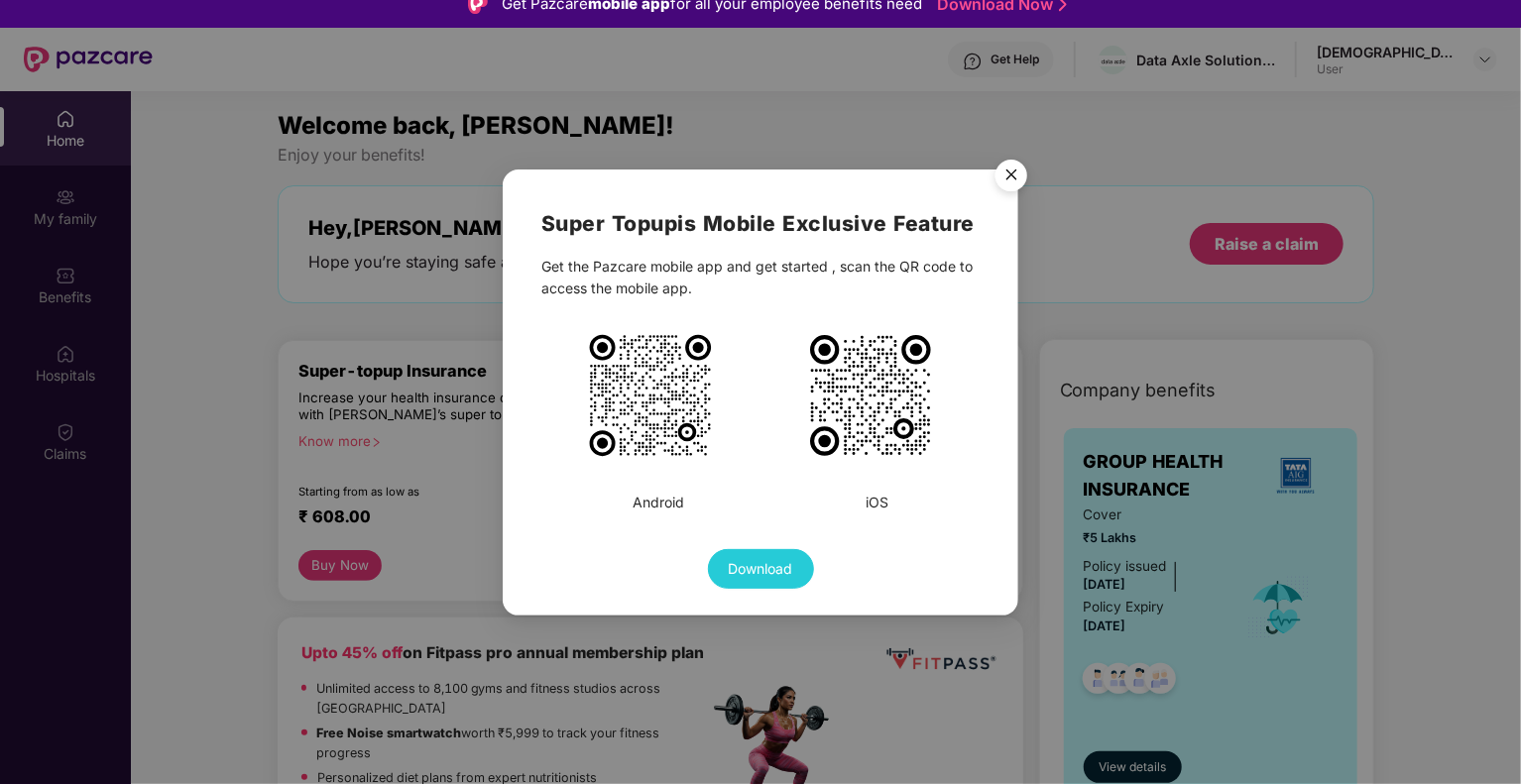 click at bounding box center [1011, 178] 